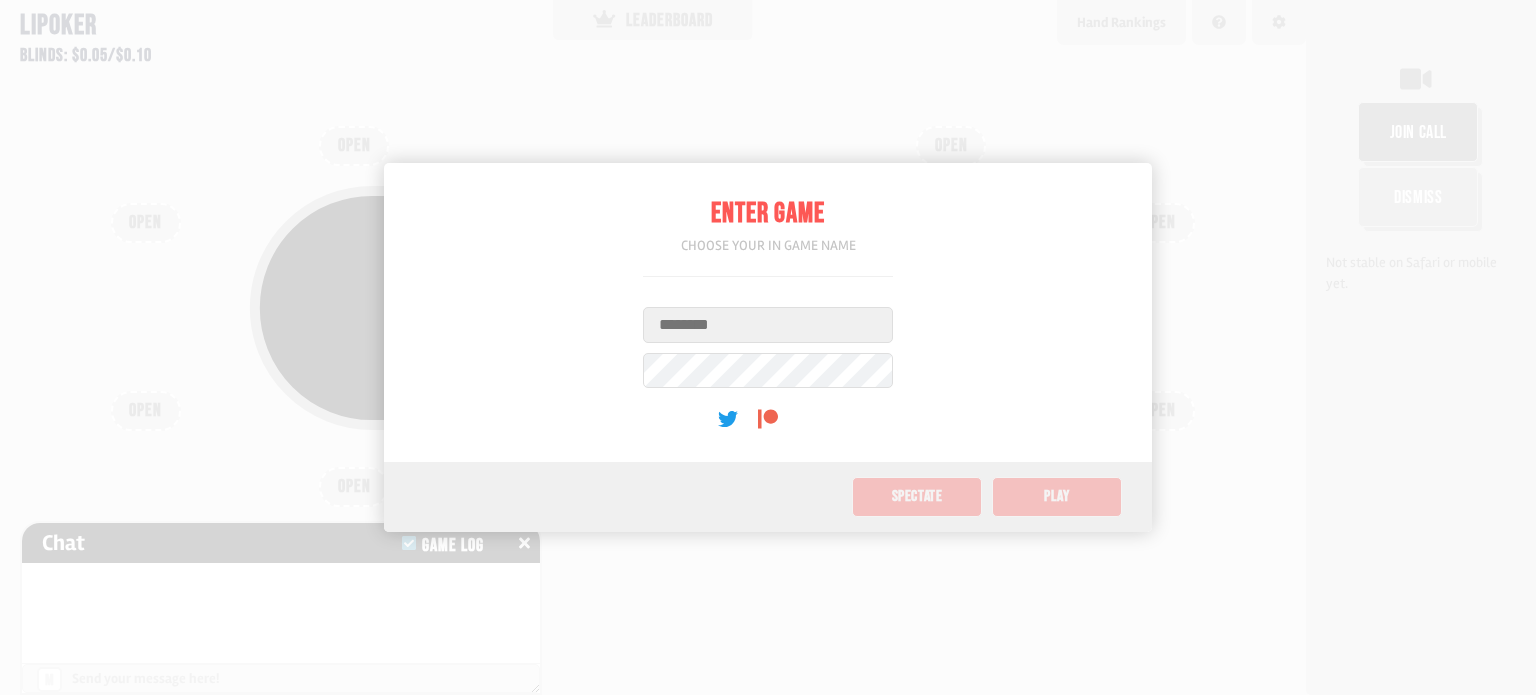 scroll, scrollTop: 0, scrollLeft: 0, axis: both 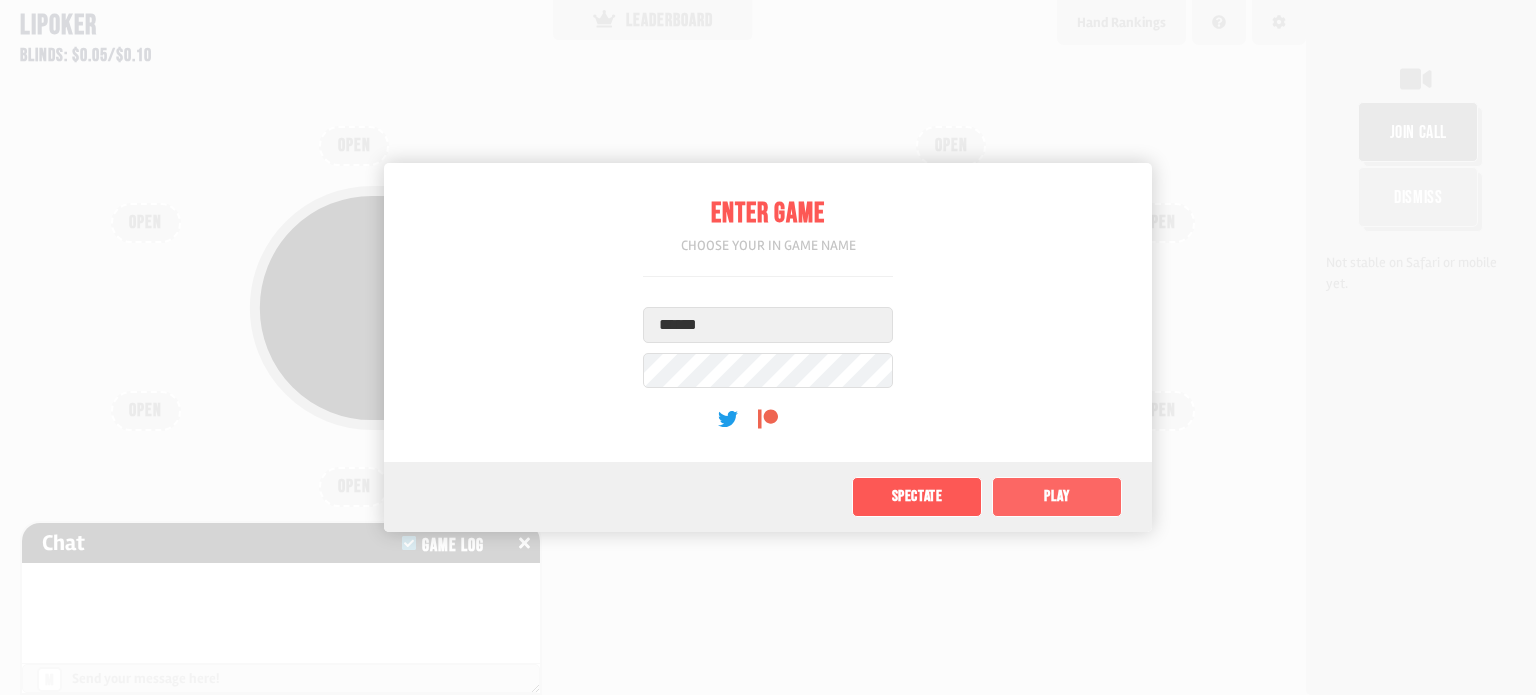 click on "Play" 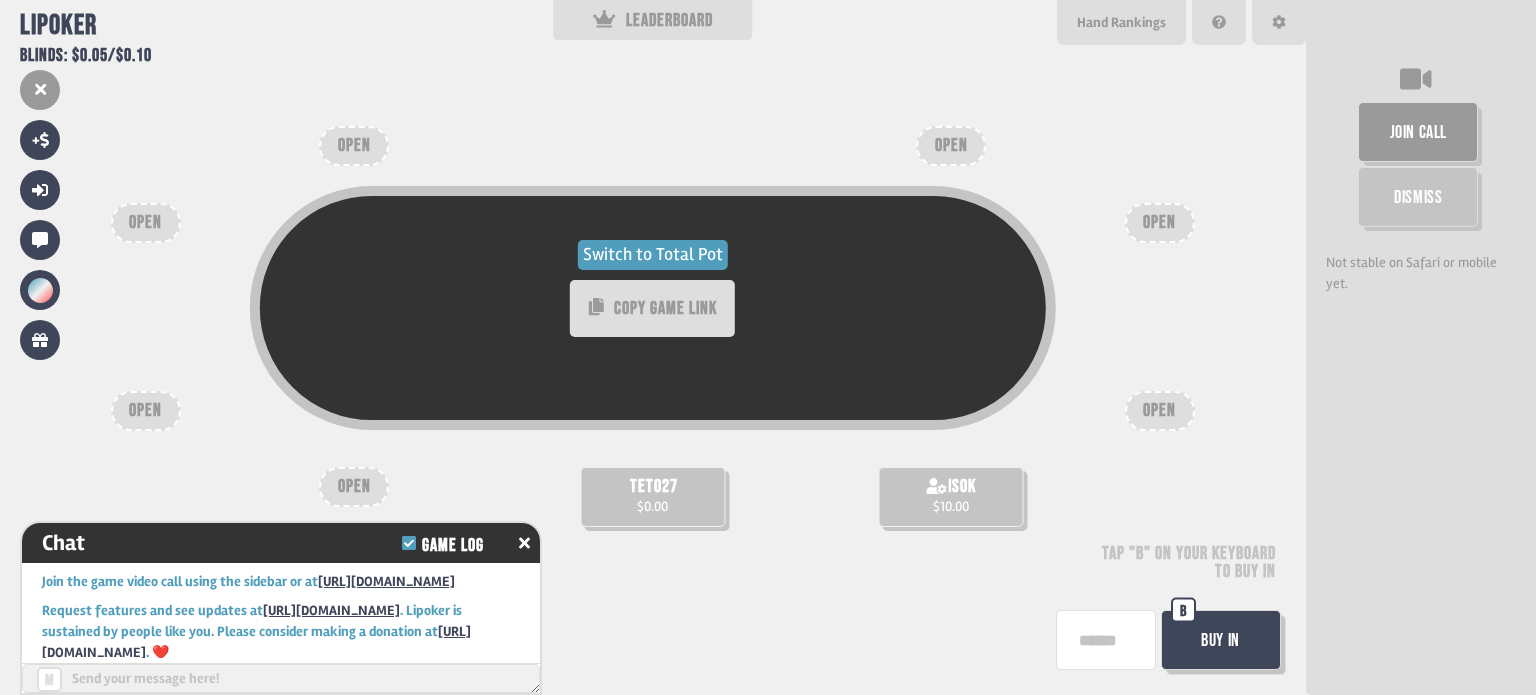 scroll, scrollTop: 32, scrollLeft: 0, axis: vertical 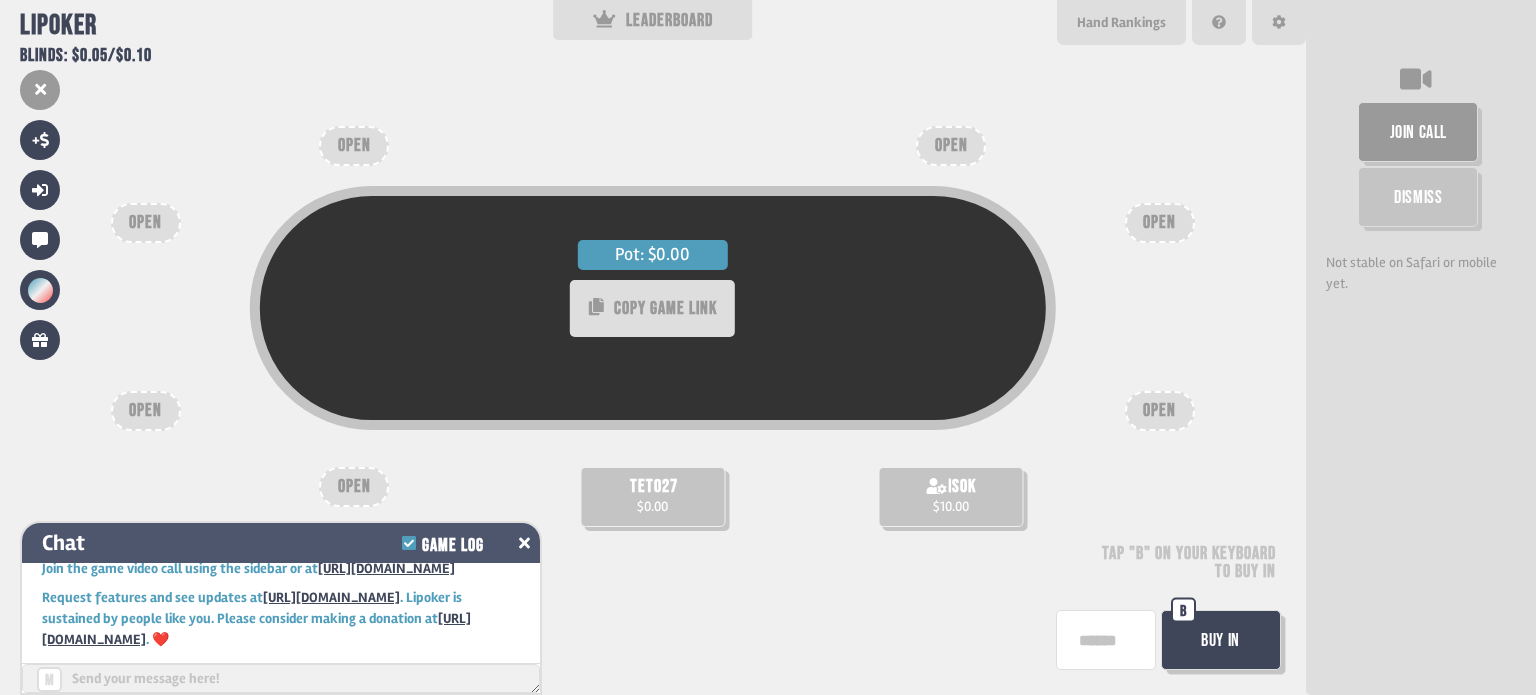 click 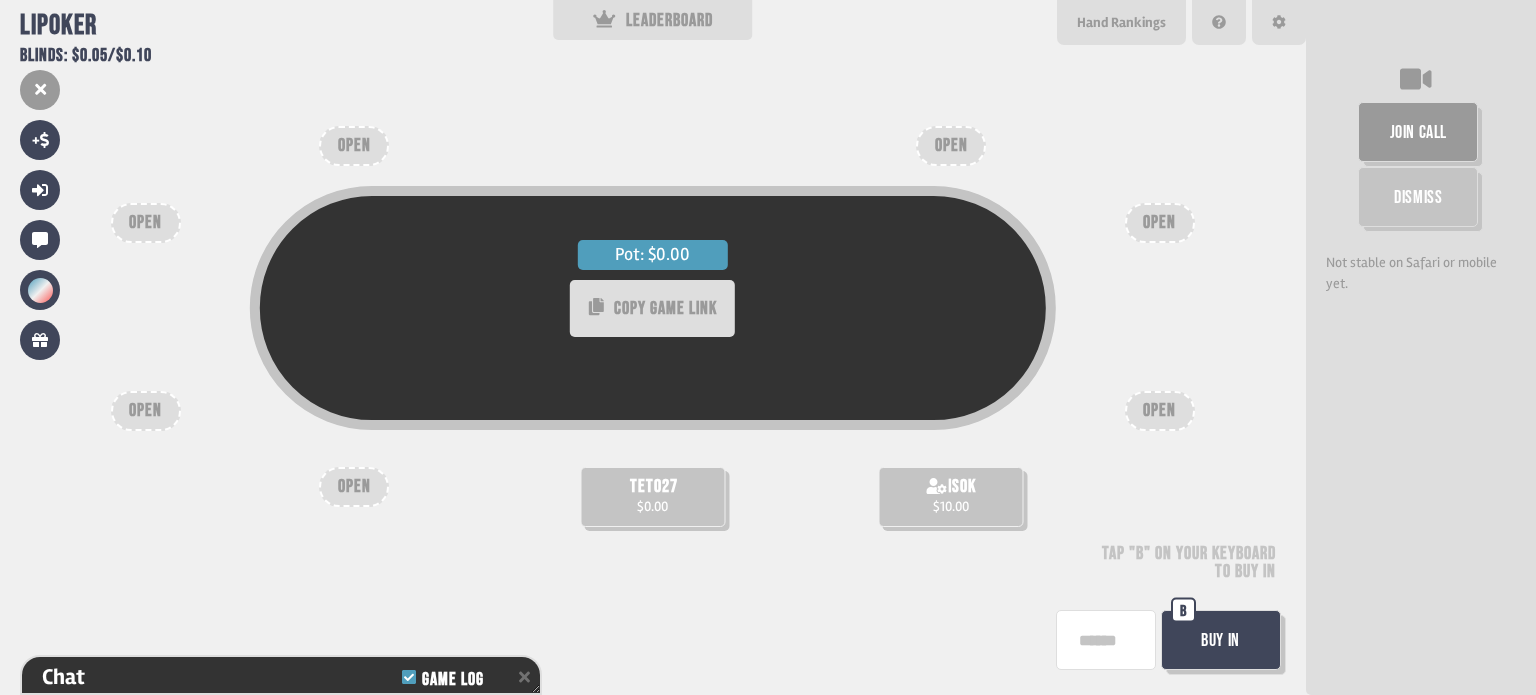click on "Buy In" at bounding box center [1221, 640] 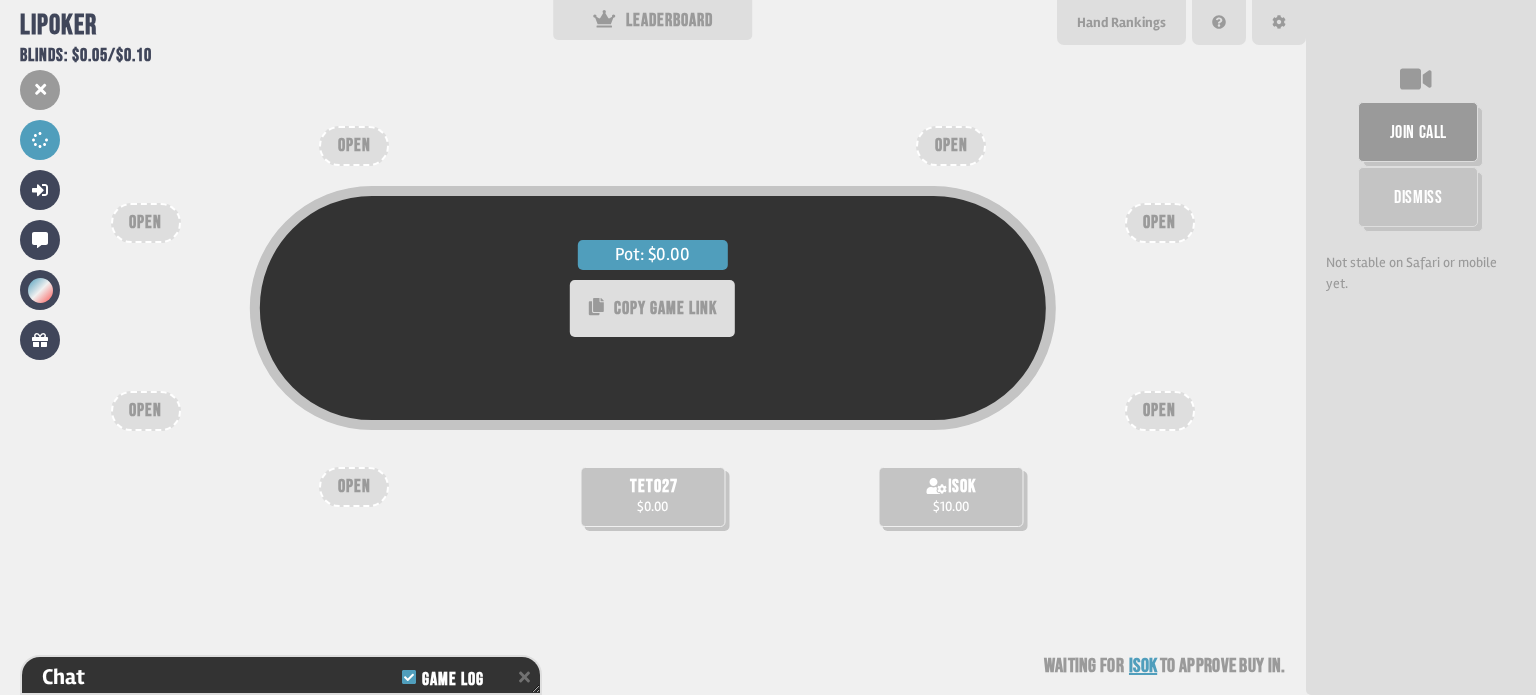 click on "teto27 $0.00" at bounding box center [652, 497] 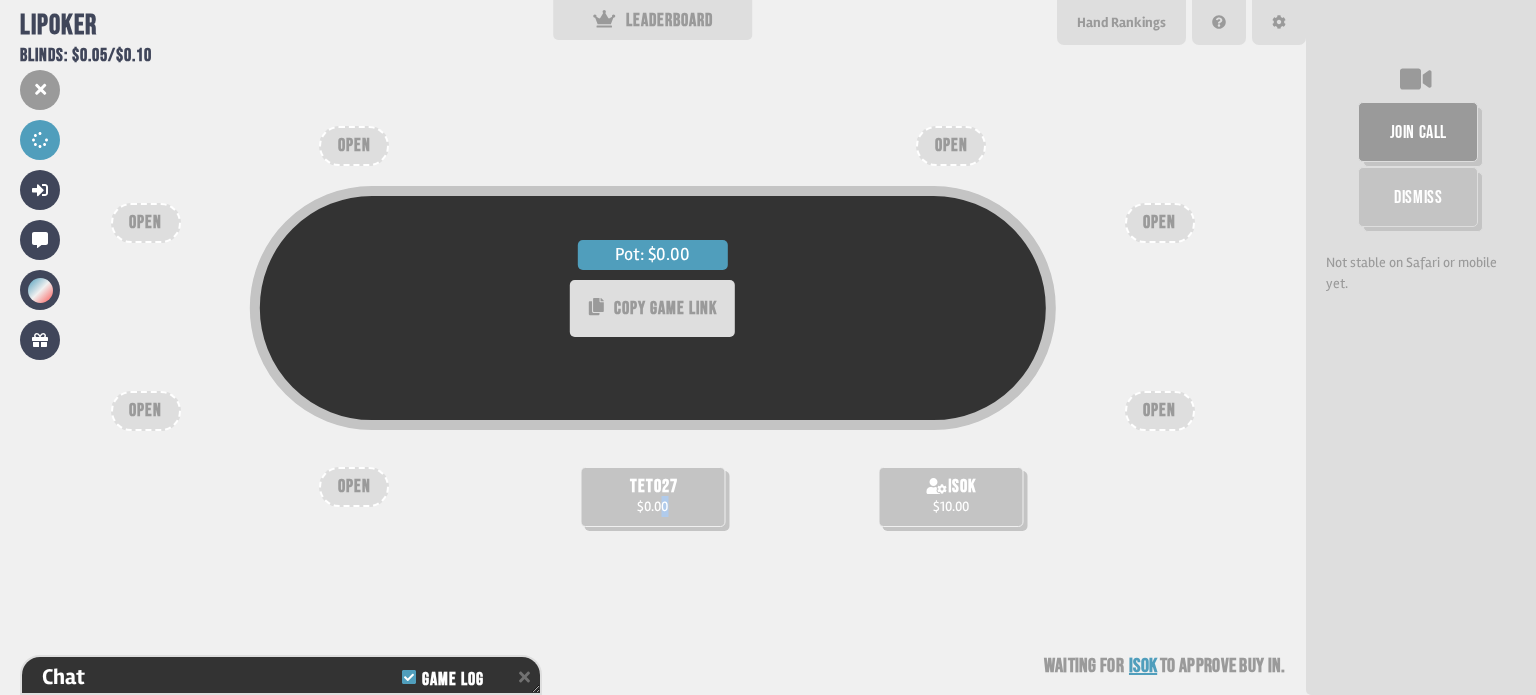 click on "teto27 $0.00" at bounding box center [652, 497] 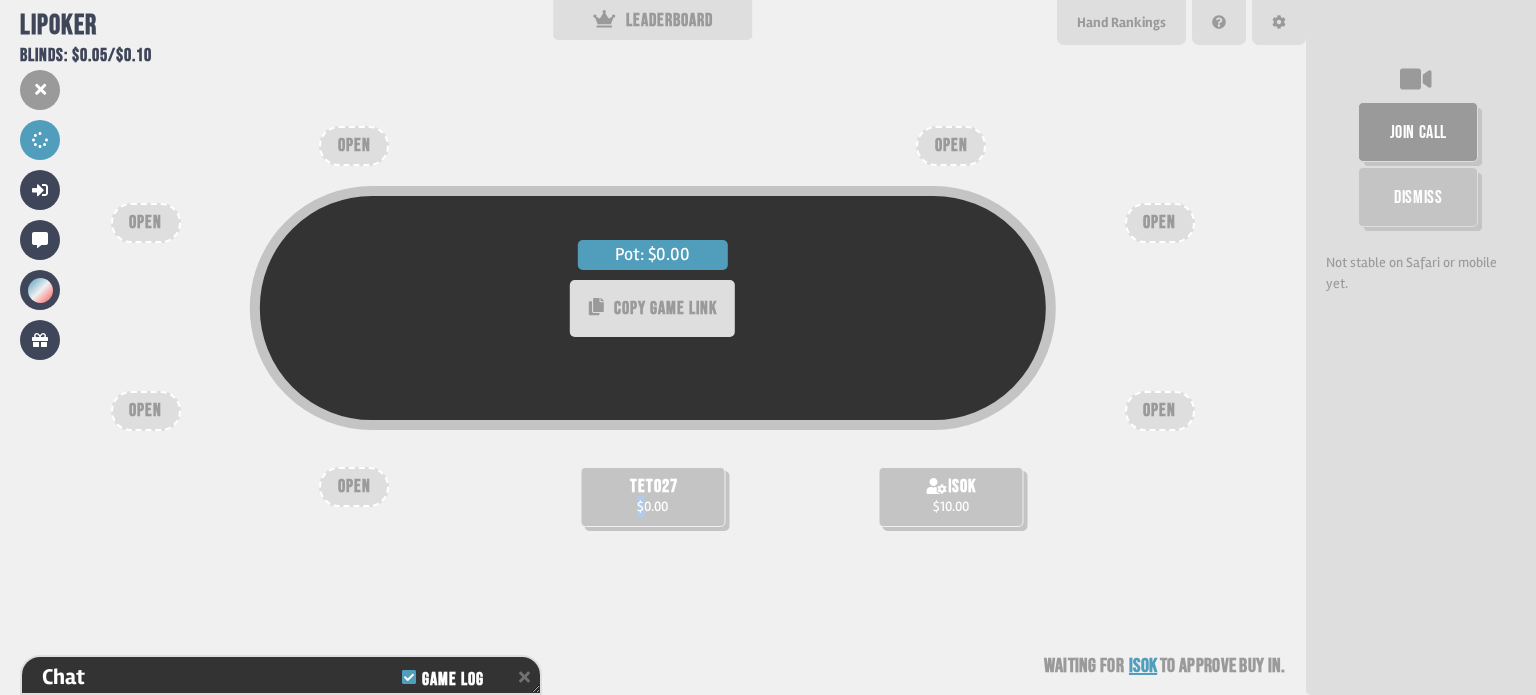 drag, startPoint x: 643, startPoint y: 499, endPoint x: 692, endPoint y: 495, distance: 49.162994 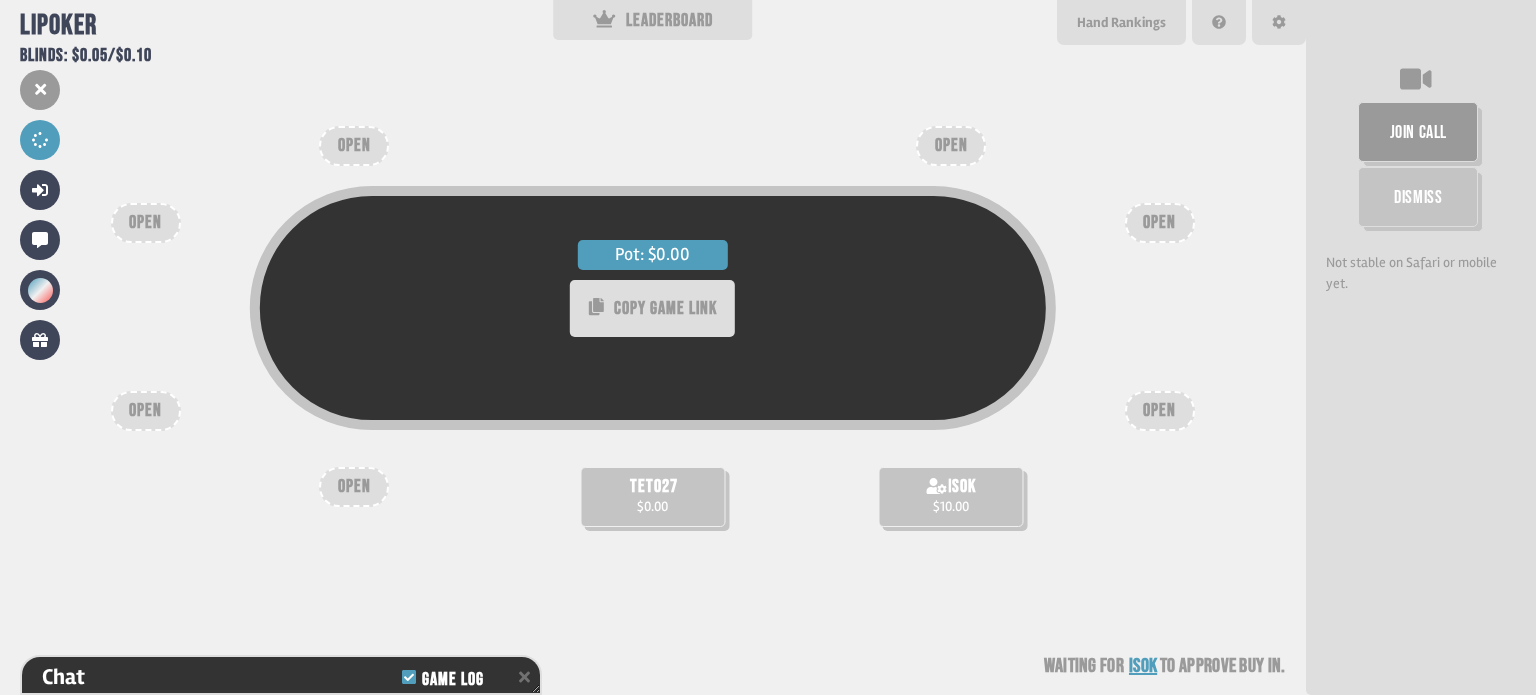 click on "$0.00" at bounding box center (652, 506) 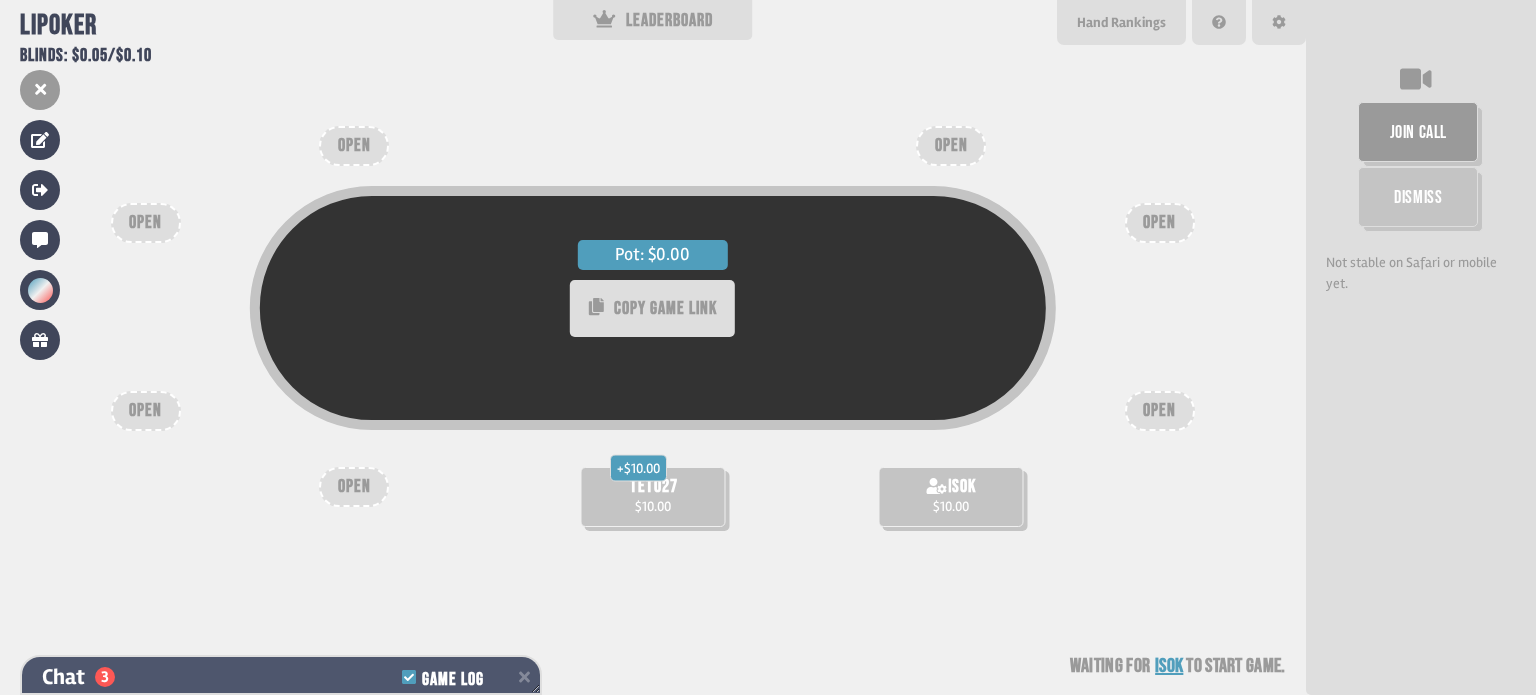 click on "Game Log" at bounding box center (452, 680) 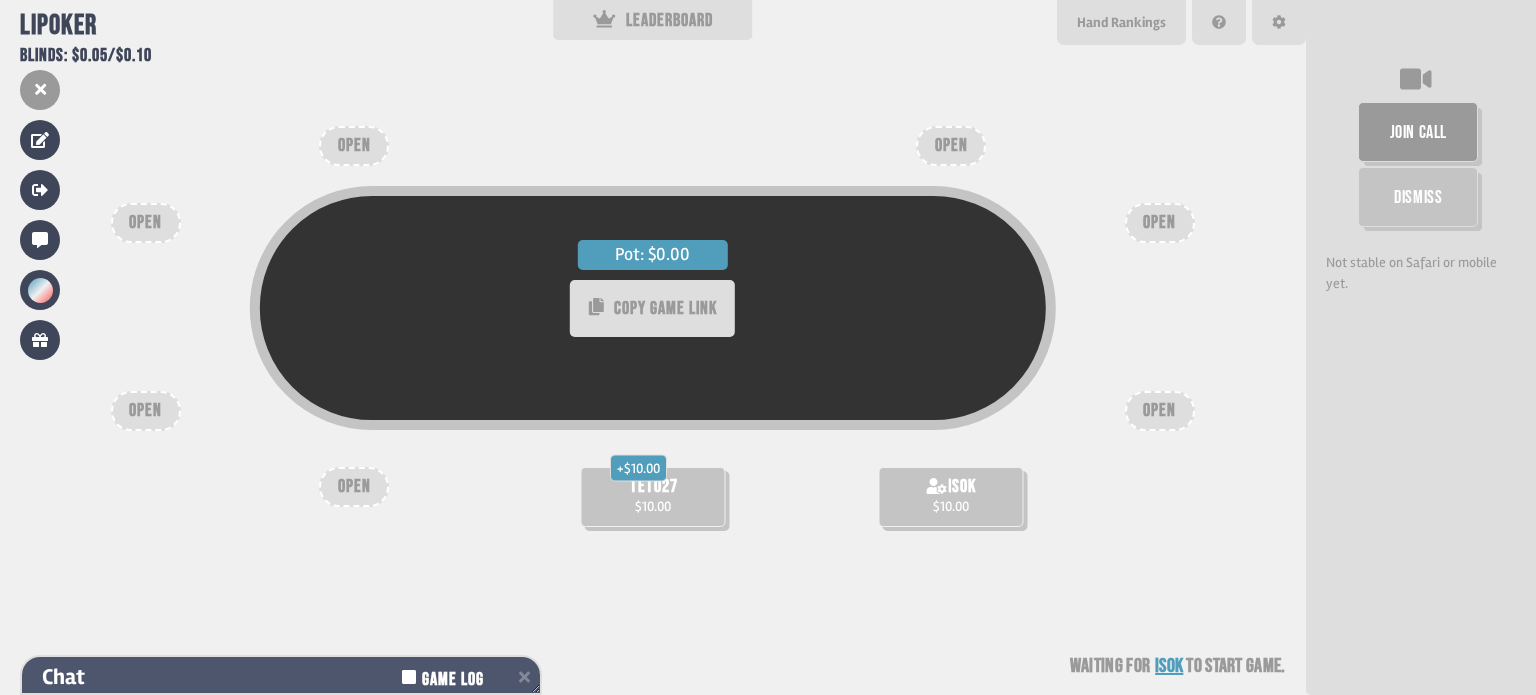 scroll, scrollTop: 0, scrollLeft: 0, axis: both 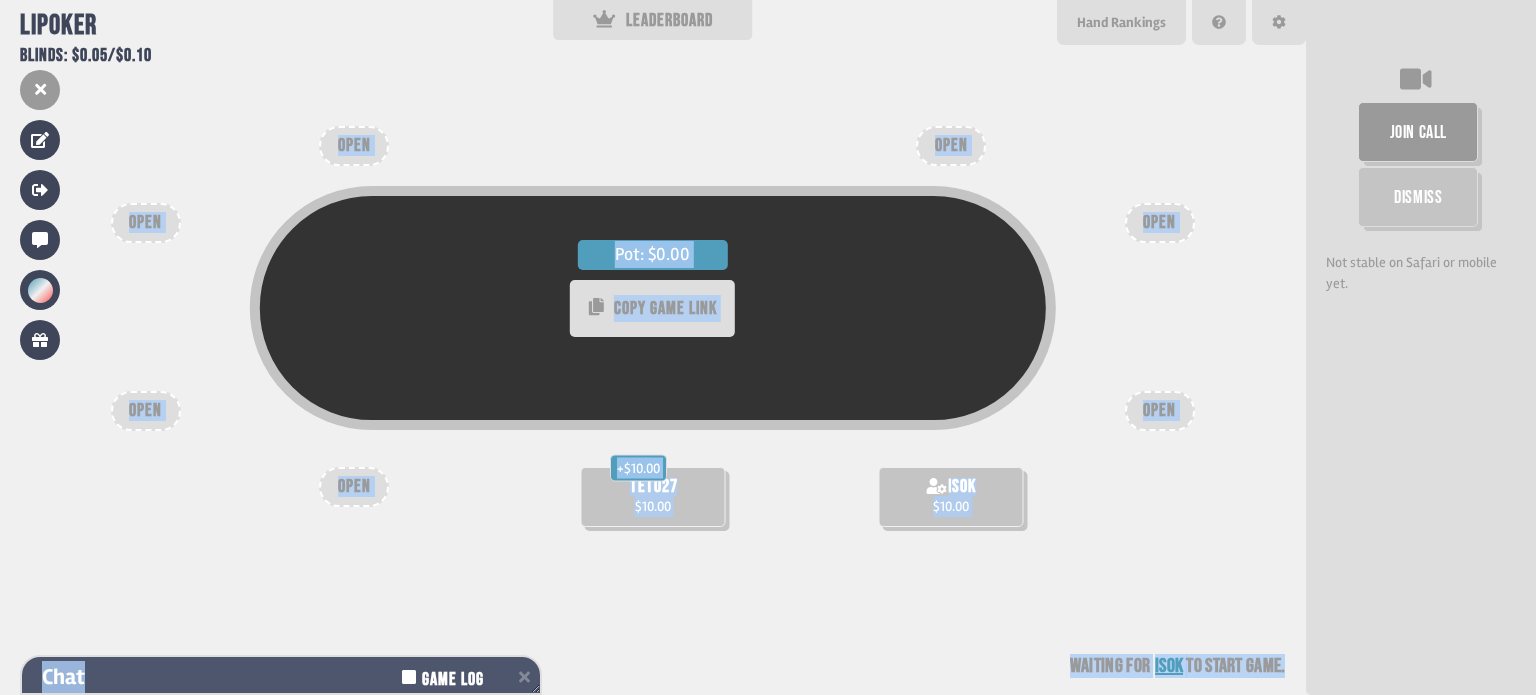 click on "Chat   Game Log" at bounding box center (281, 677) 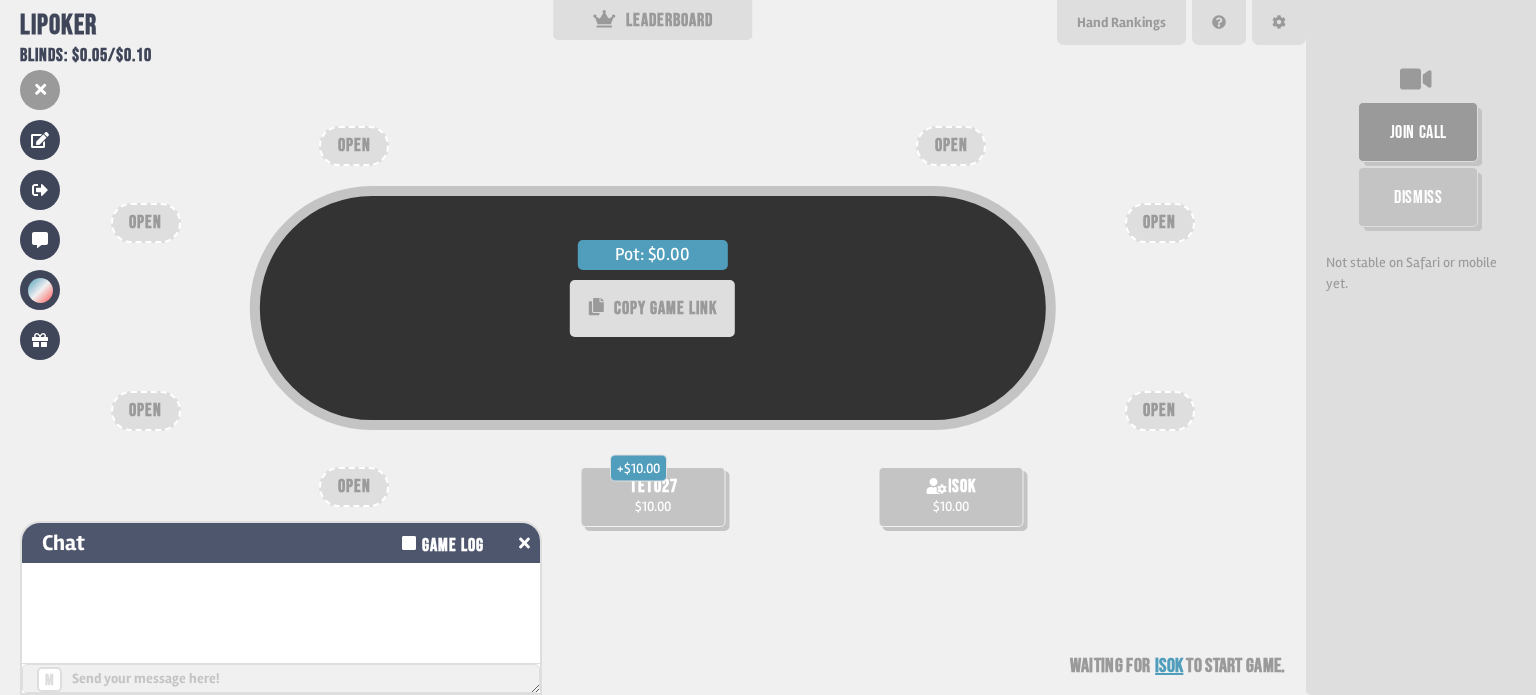 click 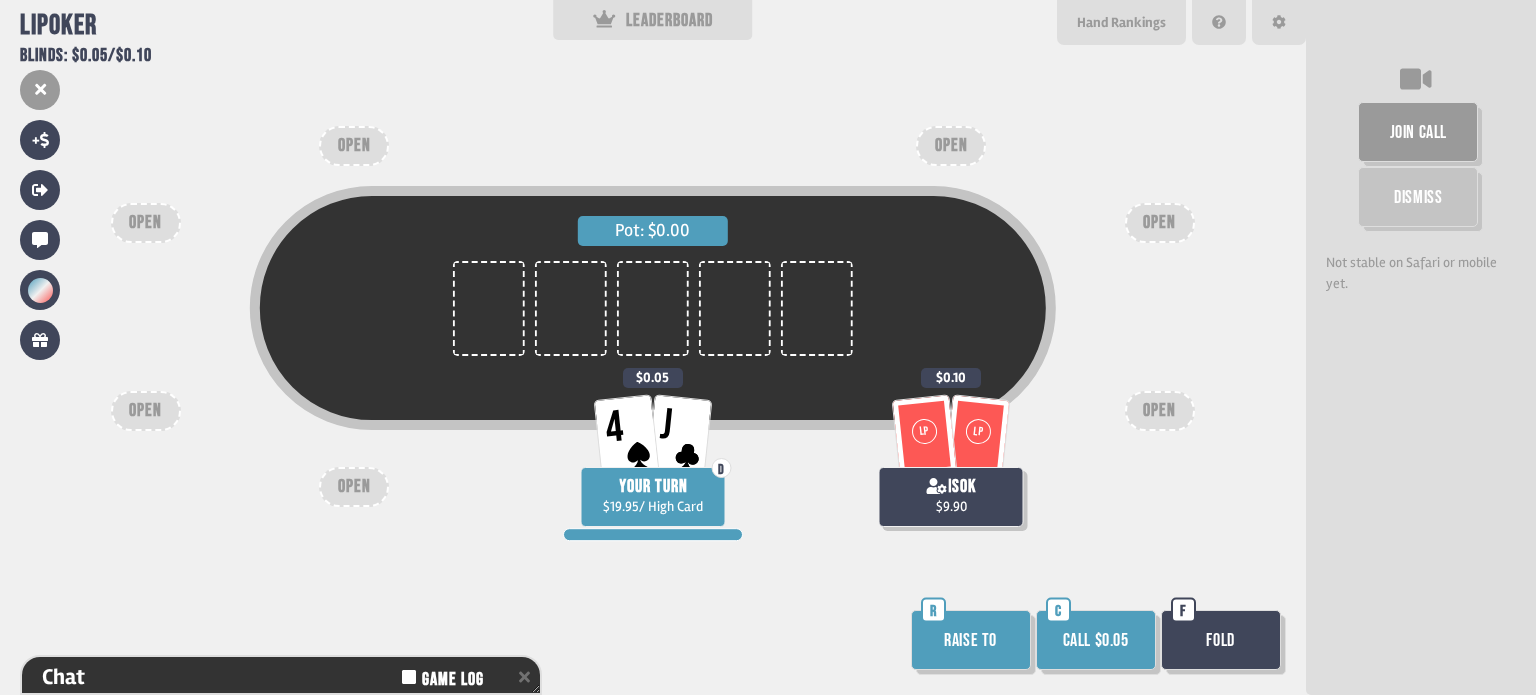 scroll, scrollTop: 98, scrollLeft: 0, axis: vertical 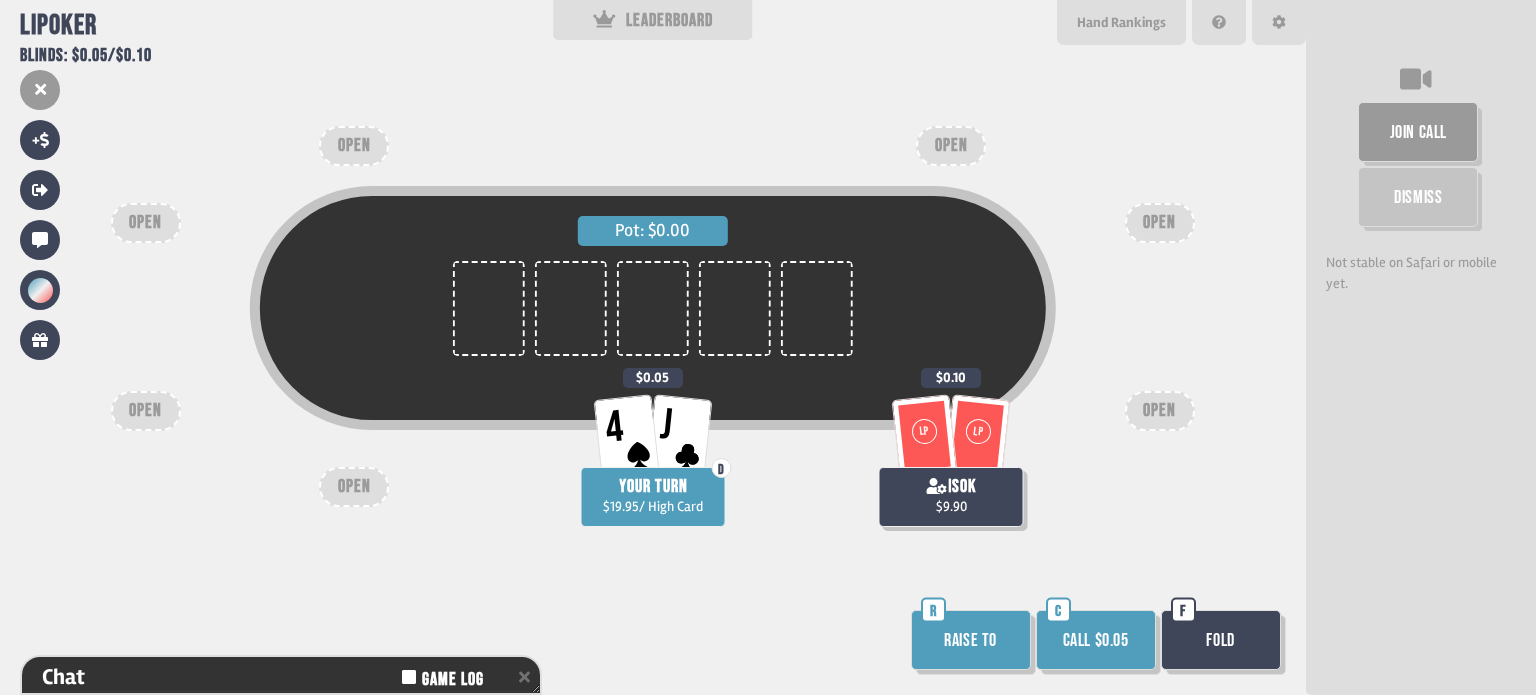 click on "Raise to" at bounding box center [971, 640] 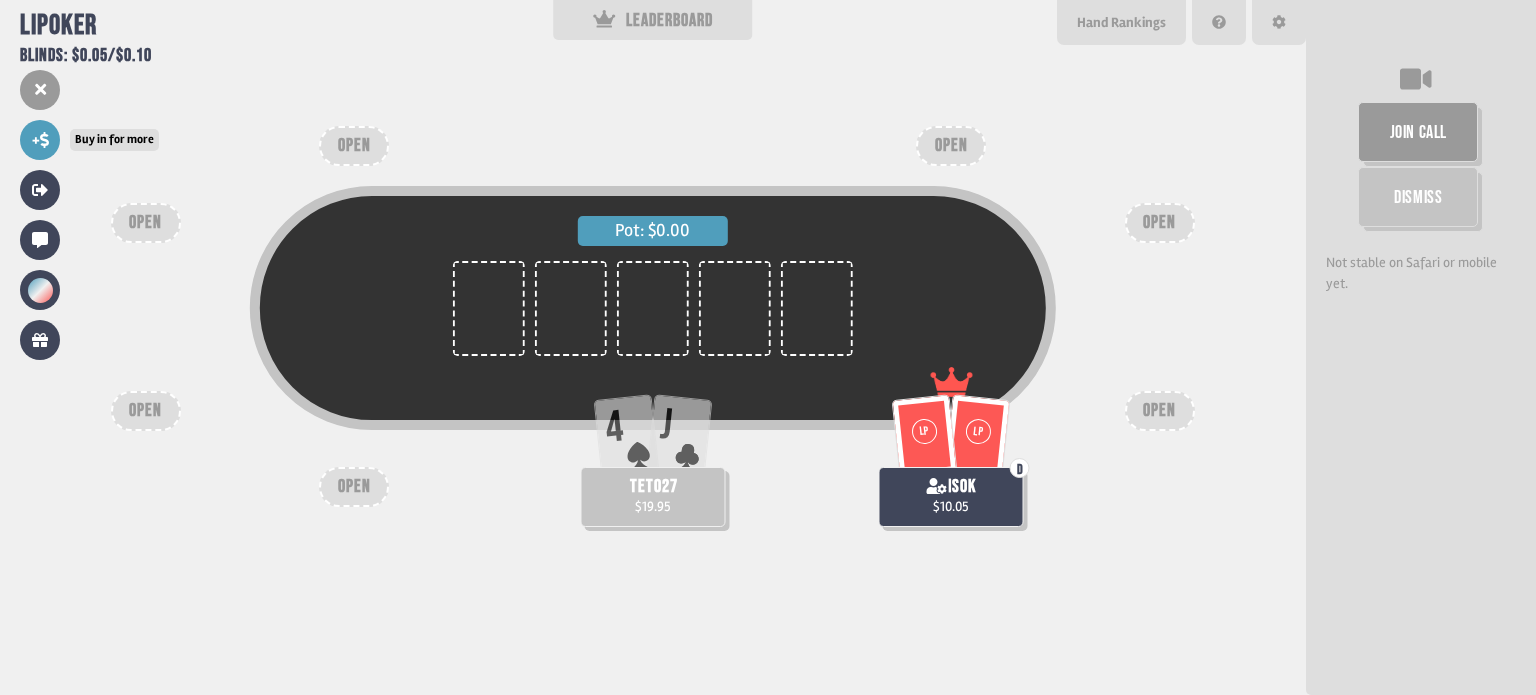 scroll, scrollTop: 98, scrollLeft: 0, axis: vertical 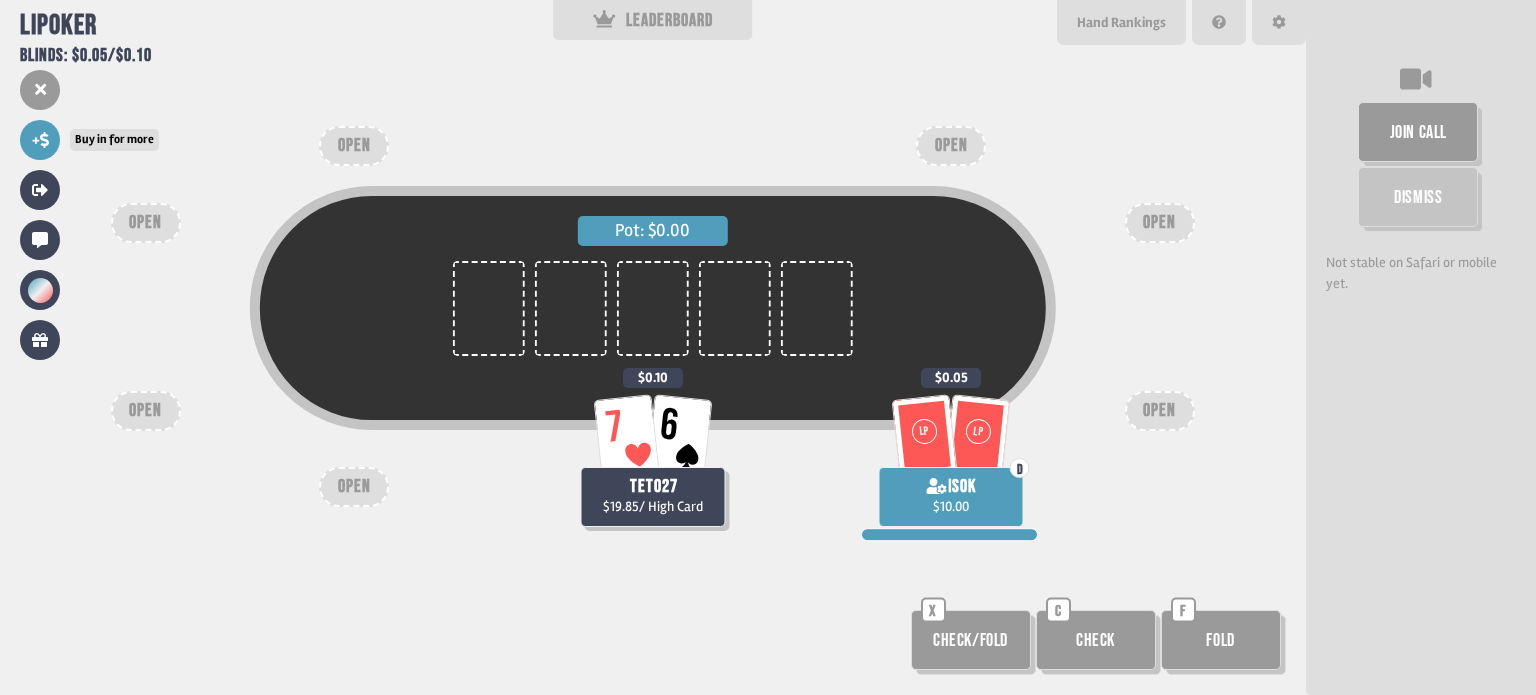 click on "+" at bounding box center (40, 140) 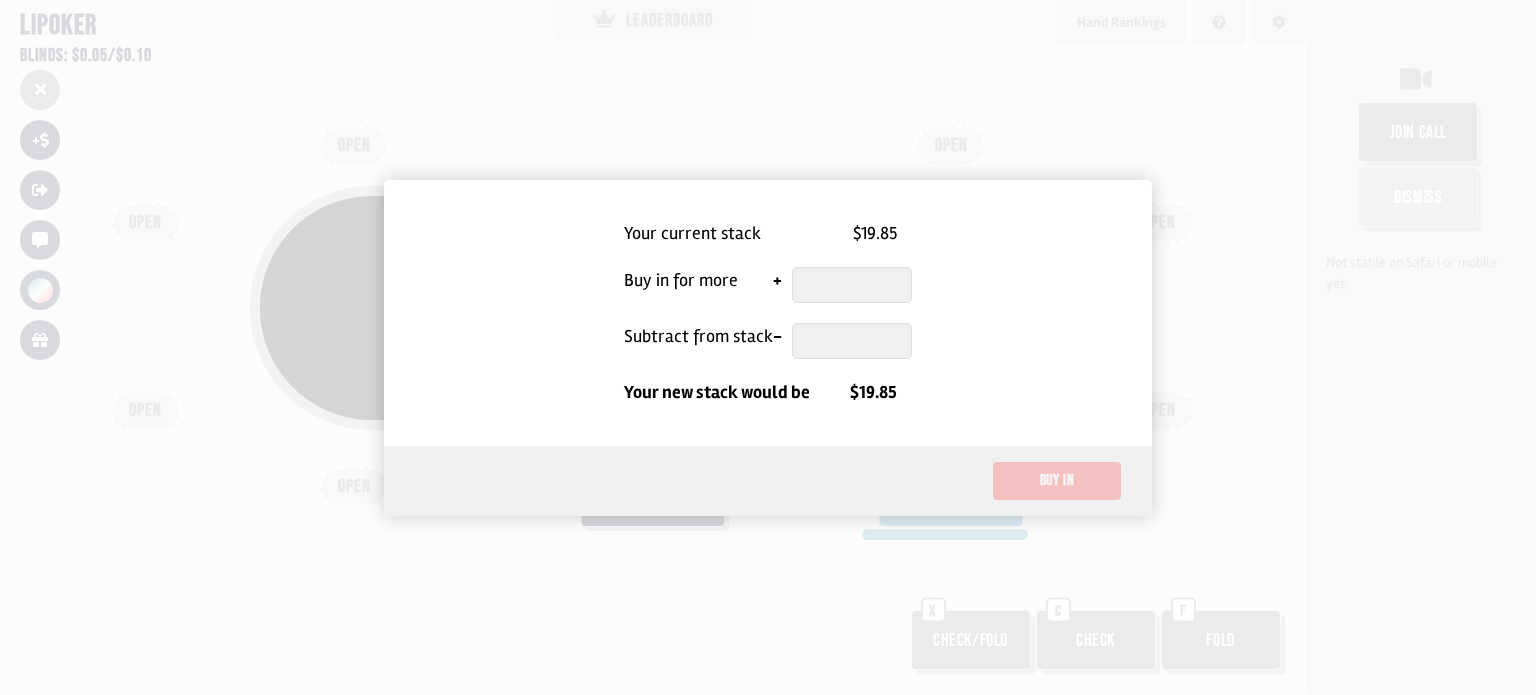 click on "$19.85" at bounding box center (875, 233) 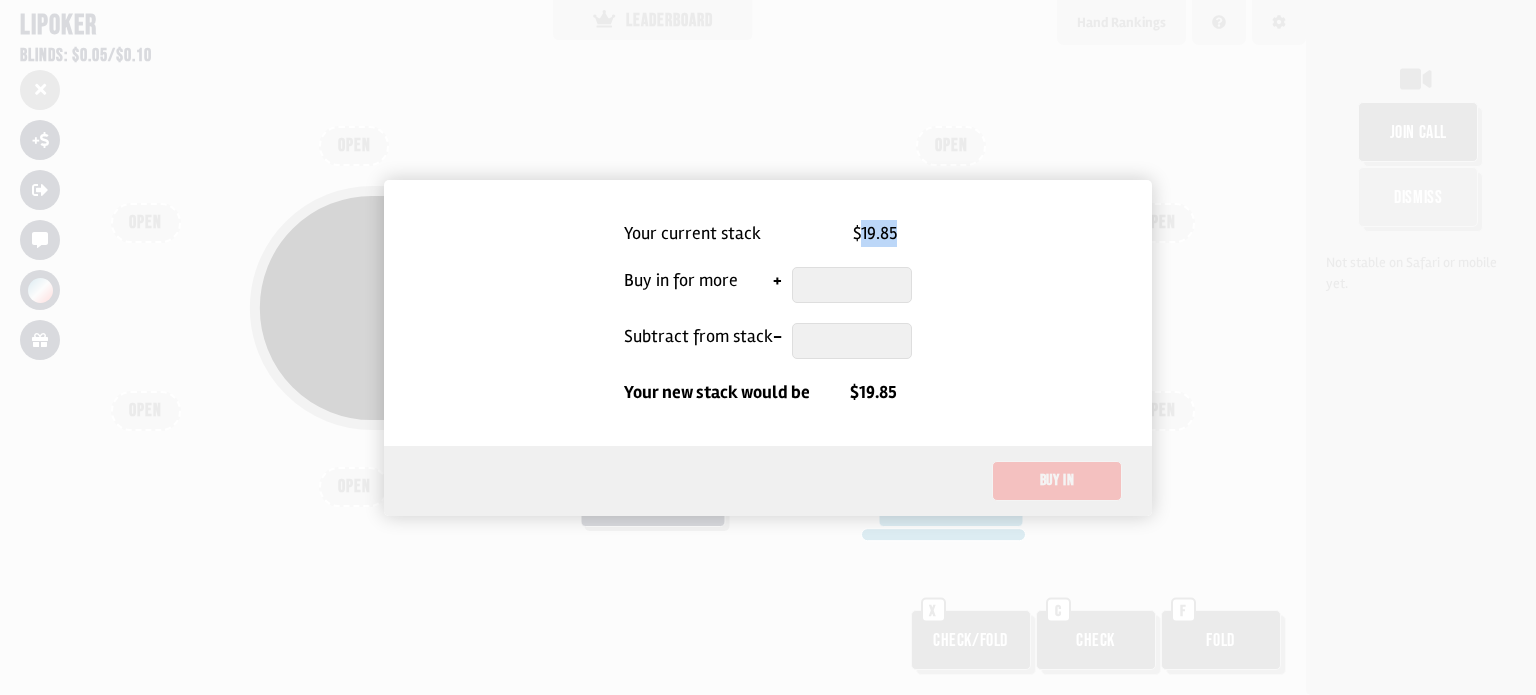 click on "$19.85" at bounding box center [875, 233] 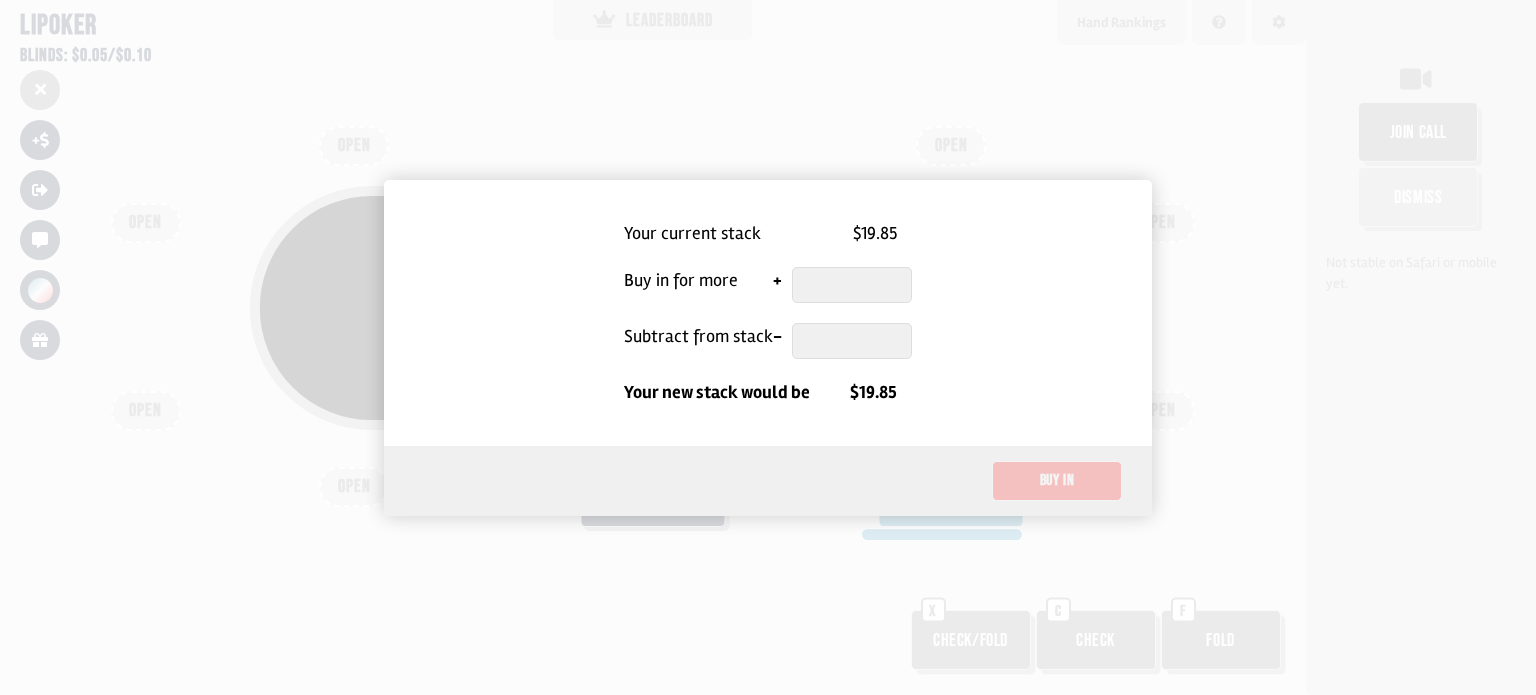 click on "$19.85" at bounding box center (873, 392) 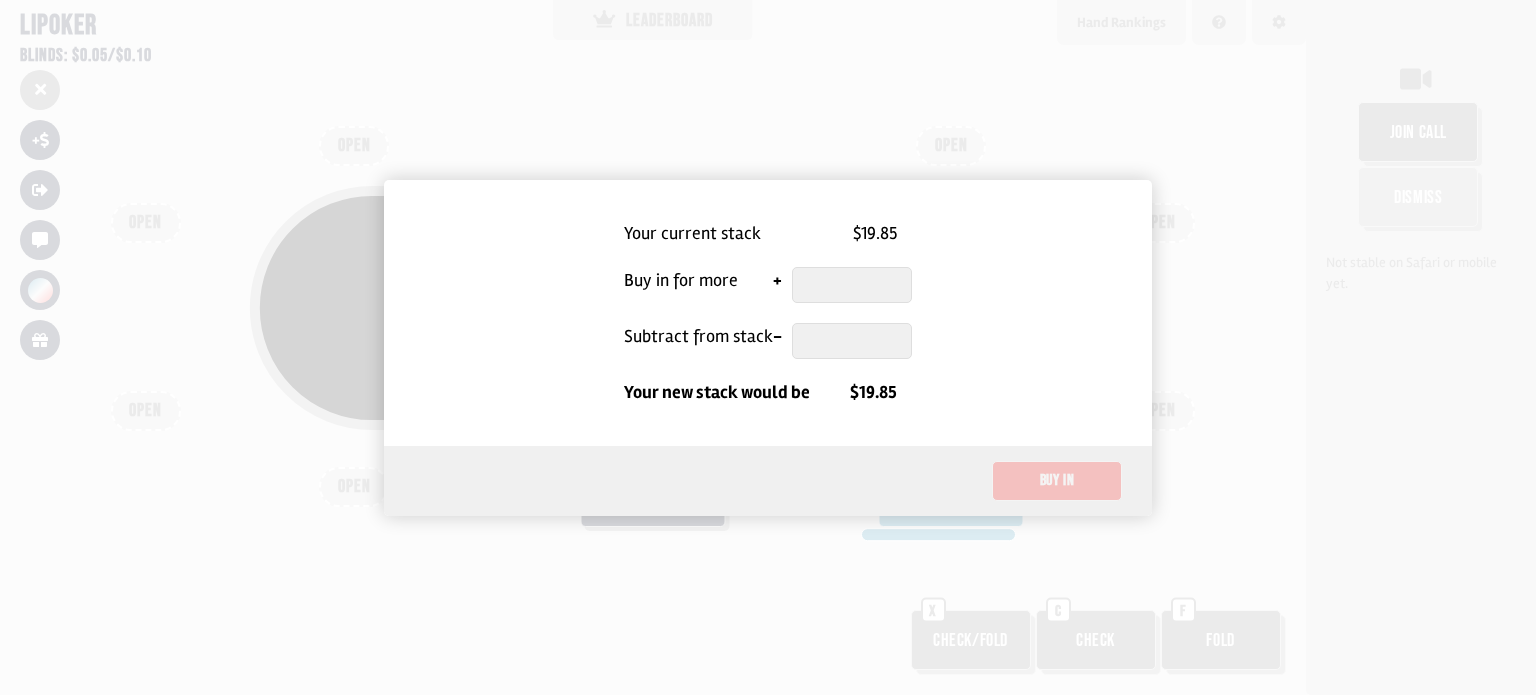 click at bounding box center (852, 341) 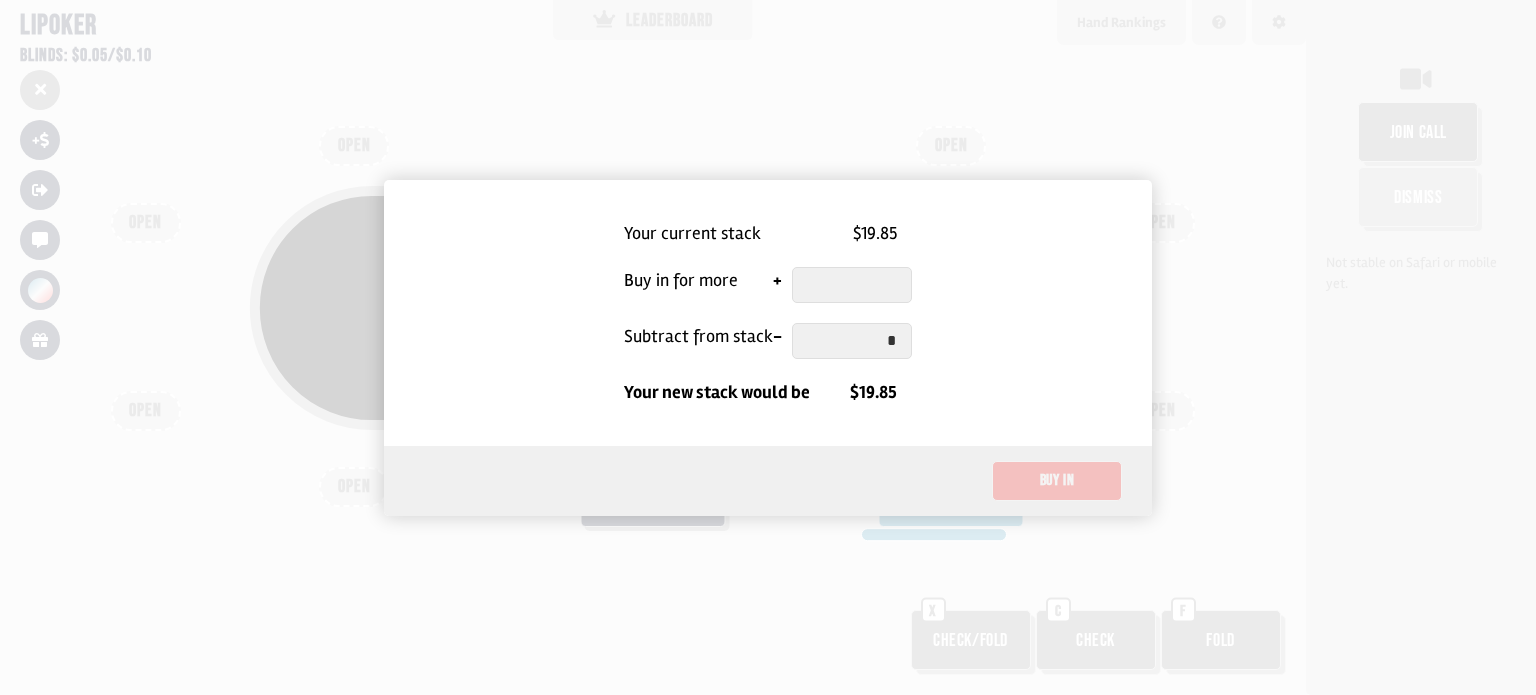 type on "**" 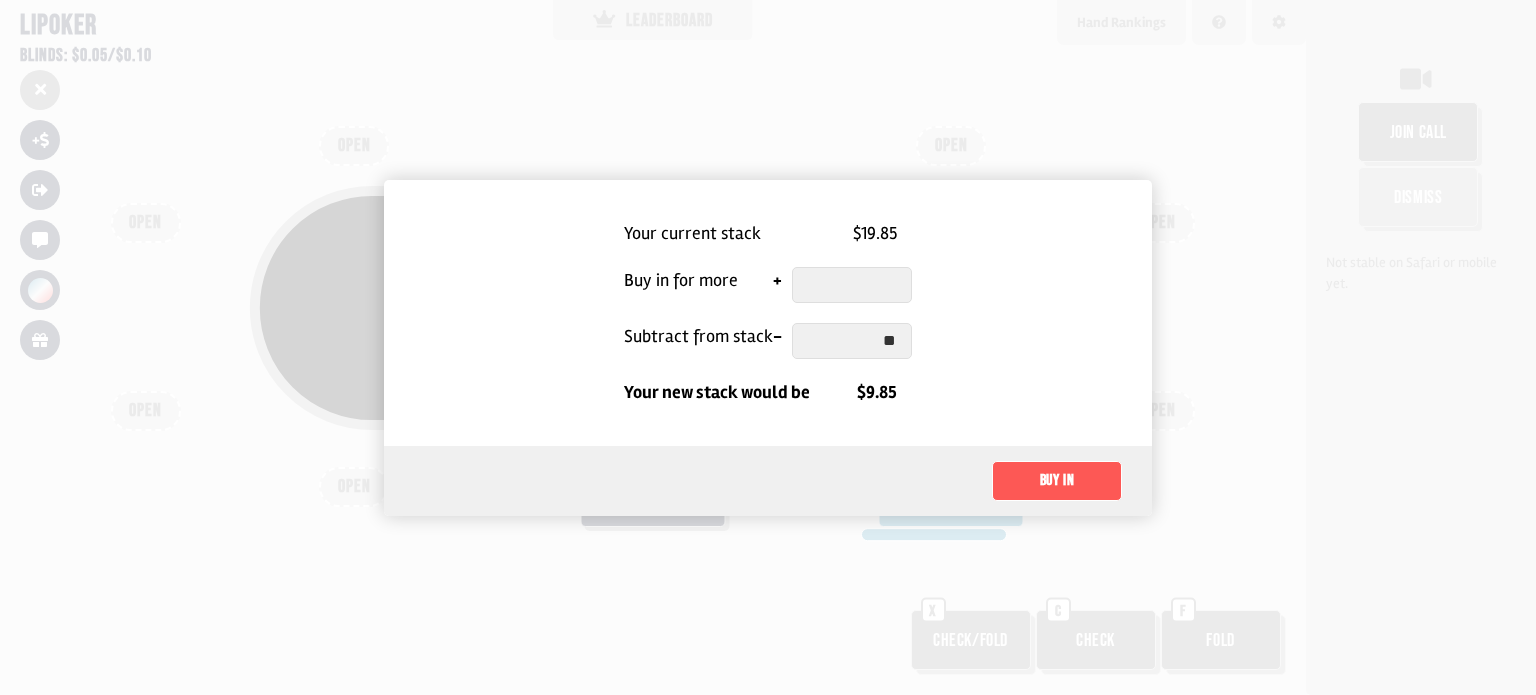 type 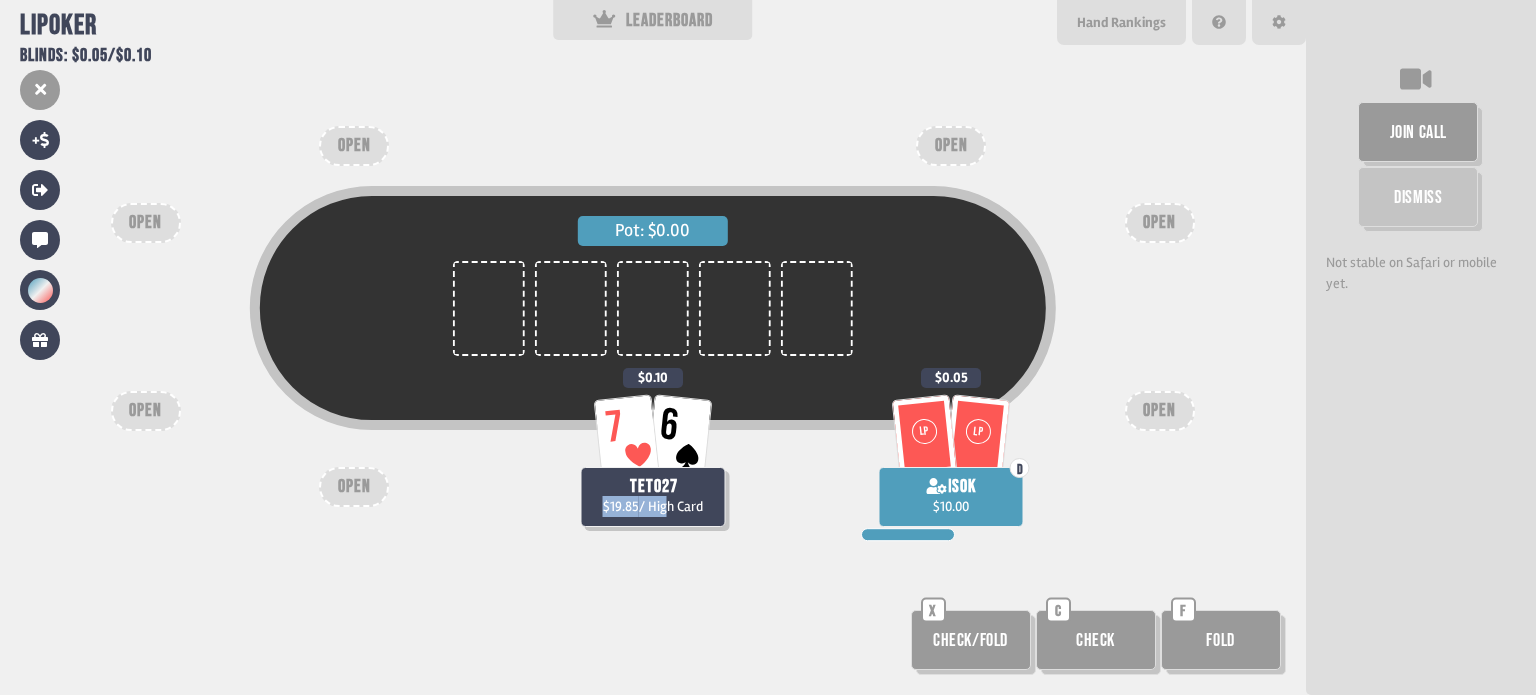 drag, startPoint x: 603, startPoint y: 506, endPoint x: 664, endPoint y: 503, distance: 61.073727 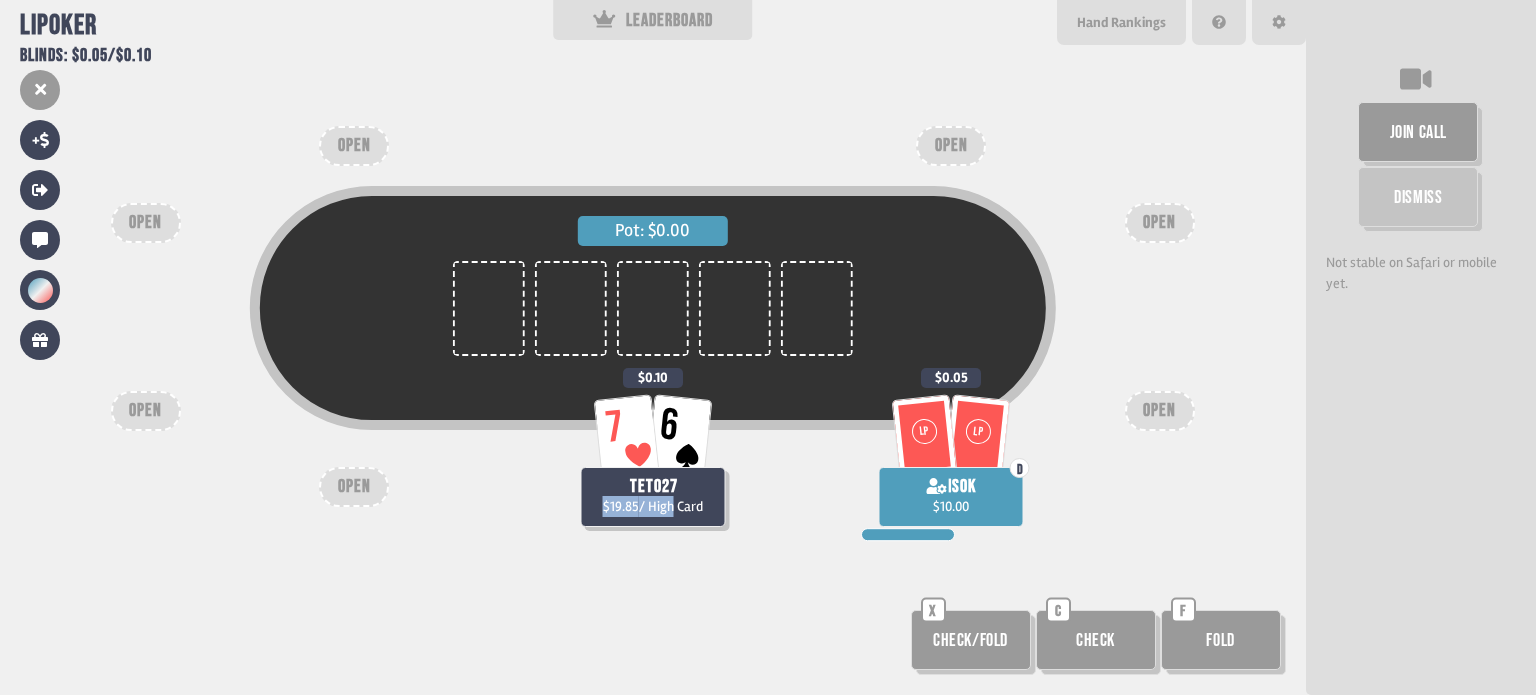 click on "$19.85   / High Card" at bounding box center (653, 506) 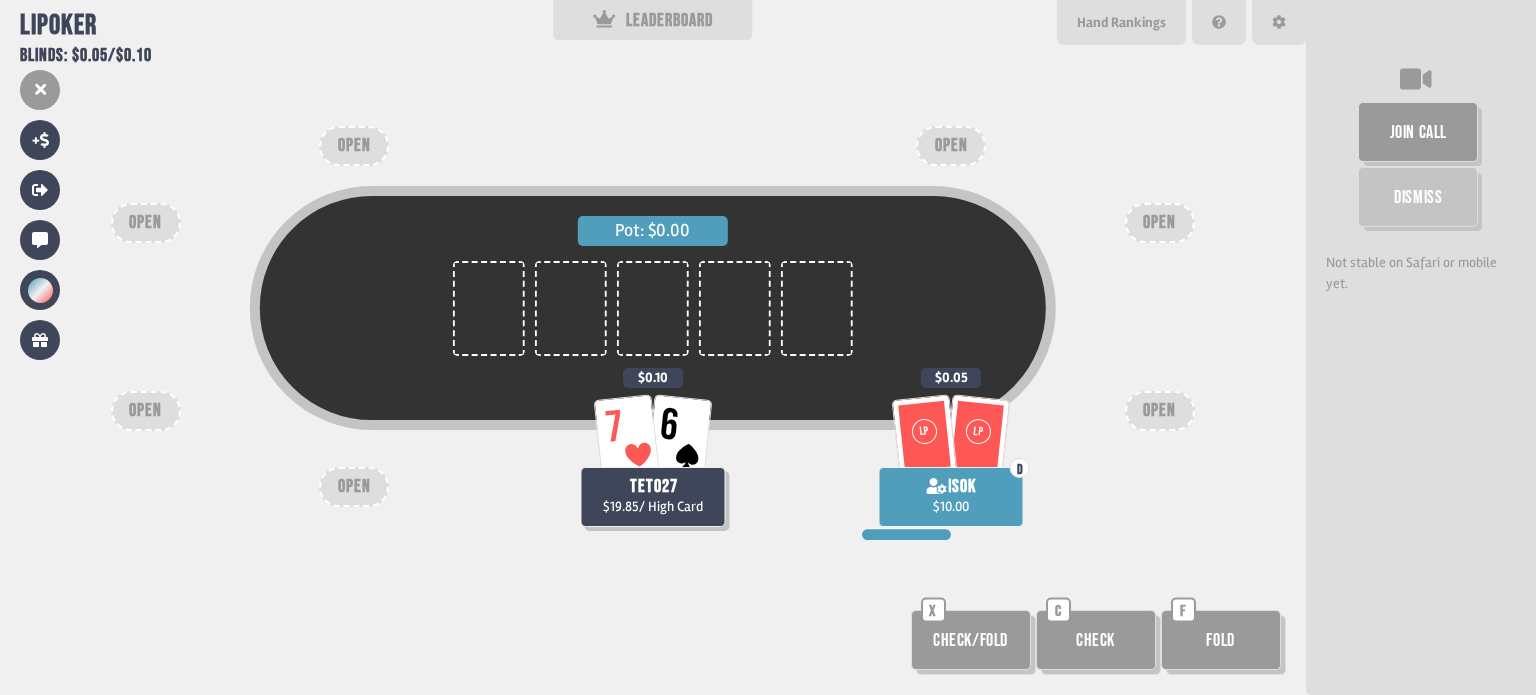 click on "$19.85   / High Card" at bounding box center [653, 506] 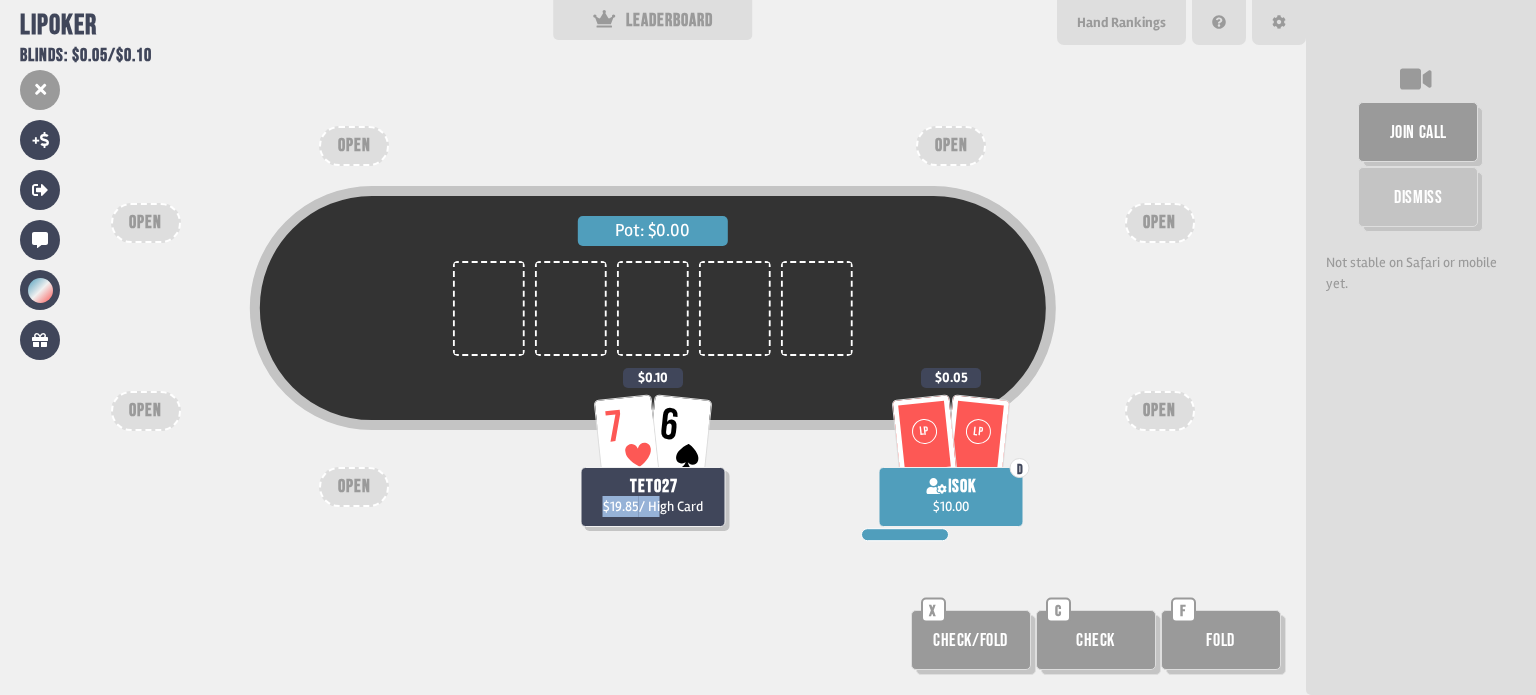 drag, startPoint x: 647, startPoint y: 511, endPoint x: 602, endPoint y: 511, distance: 45 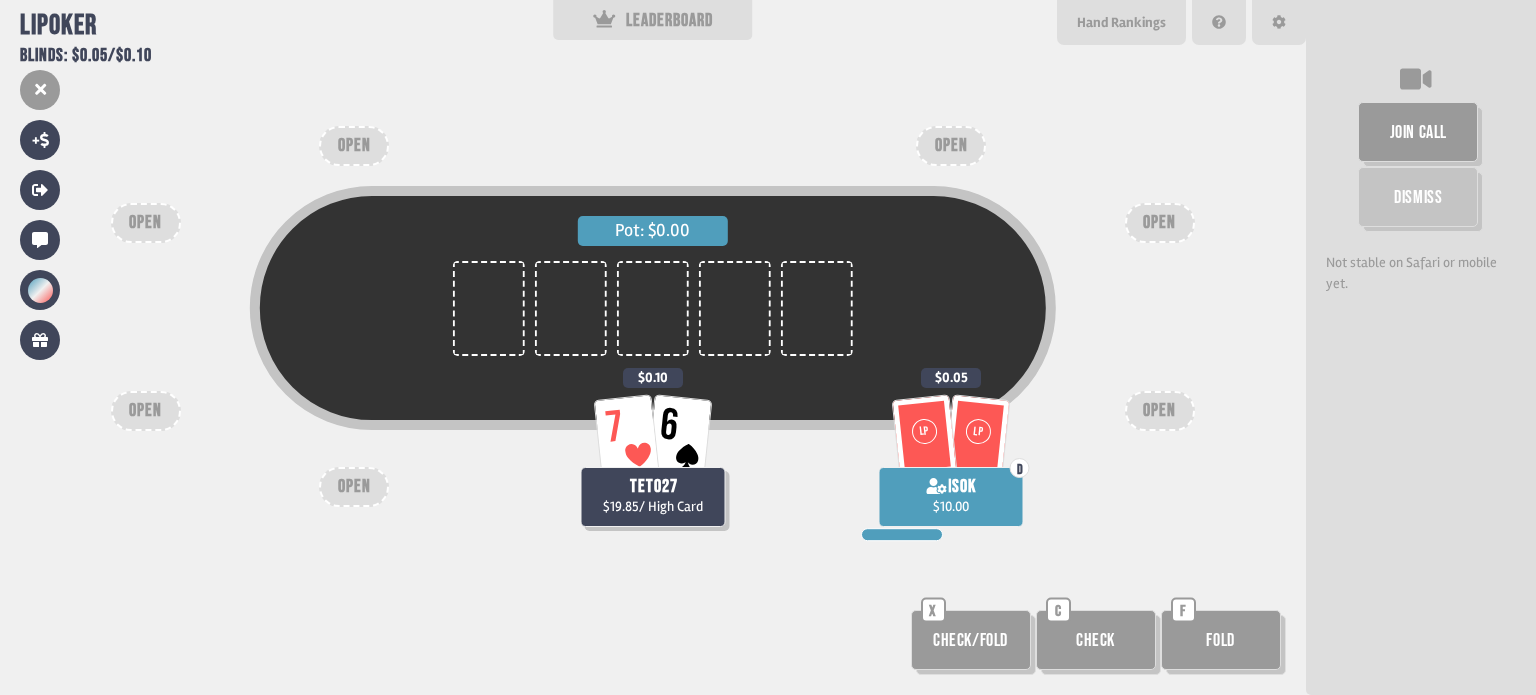 click on "$19.85   / High Card" at bounding box center (653, 506) 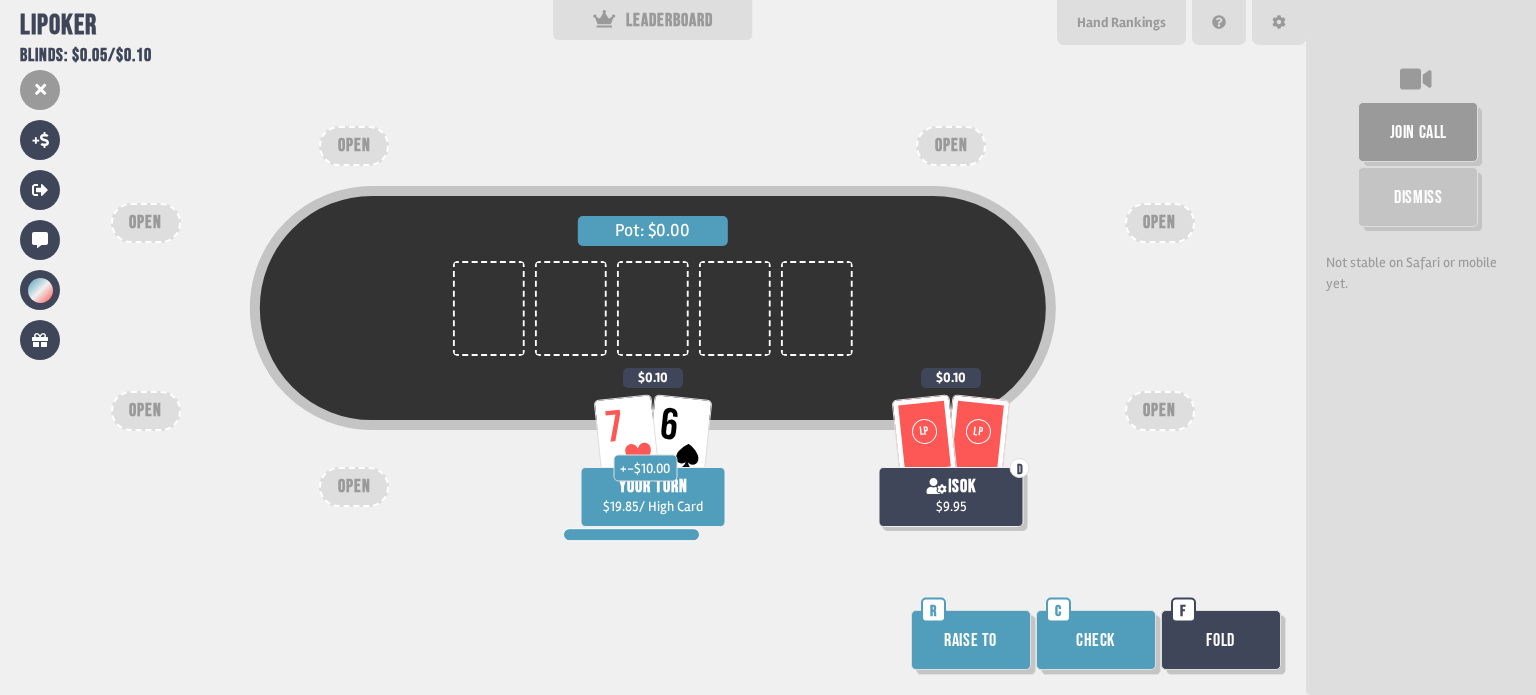 click on "Check" at bounding box center (1096, 640) 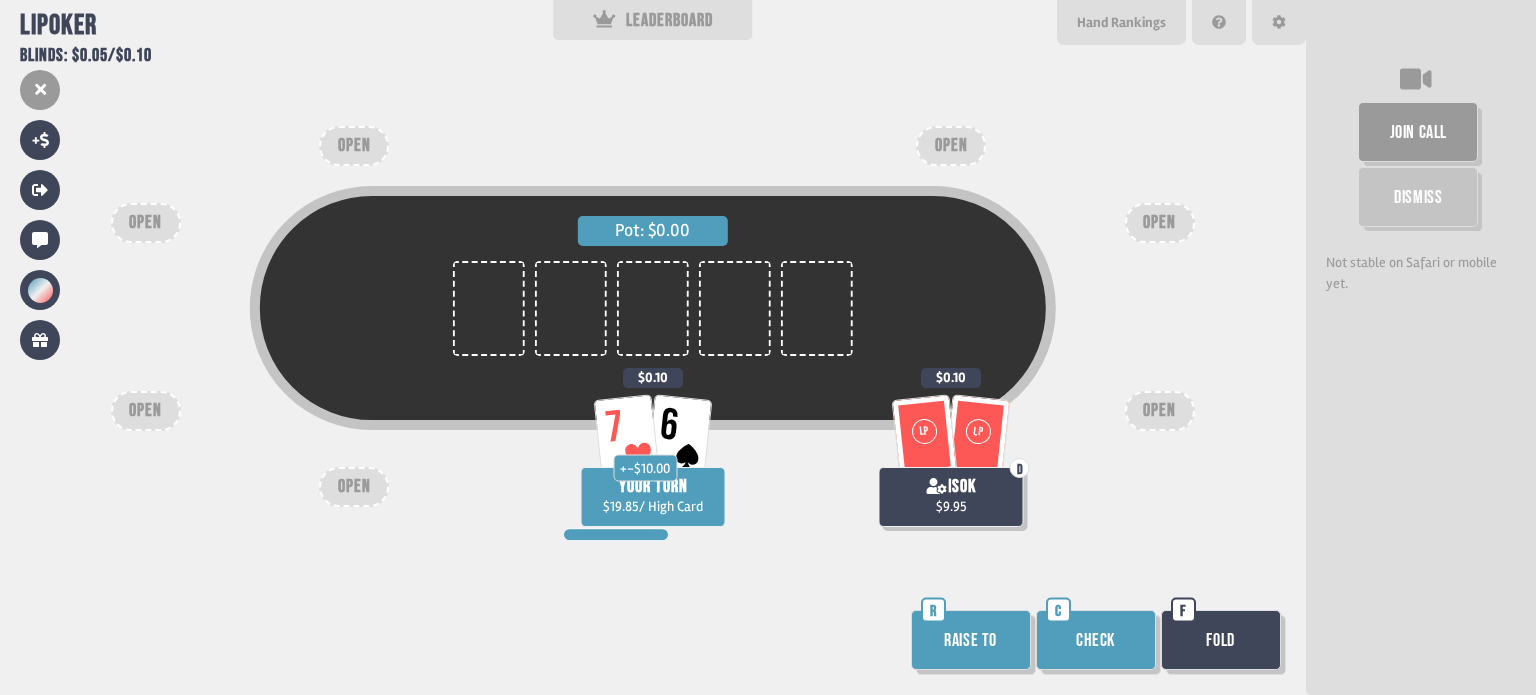 click on "Check" at bounding box center (1096, 640) 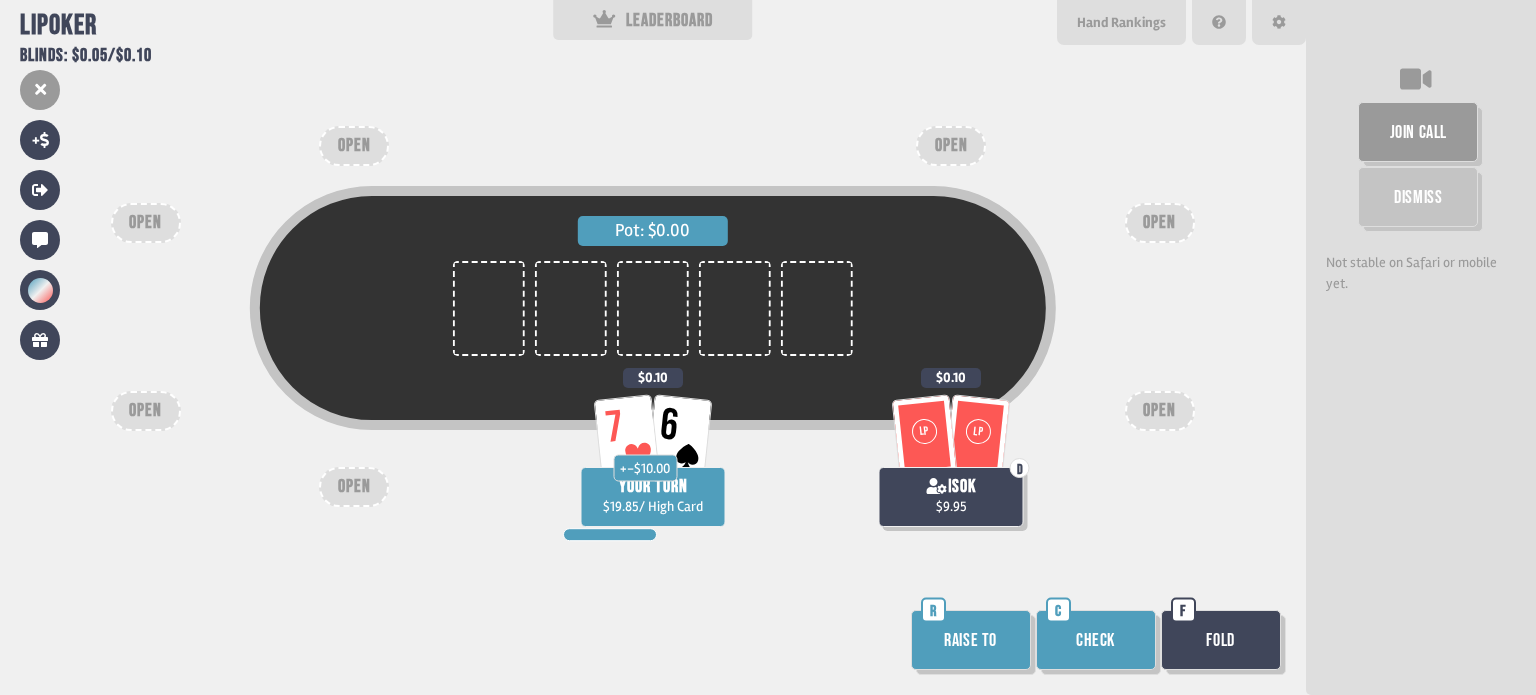 click on "Check" at bounding box center [1096, 640] 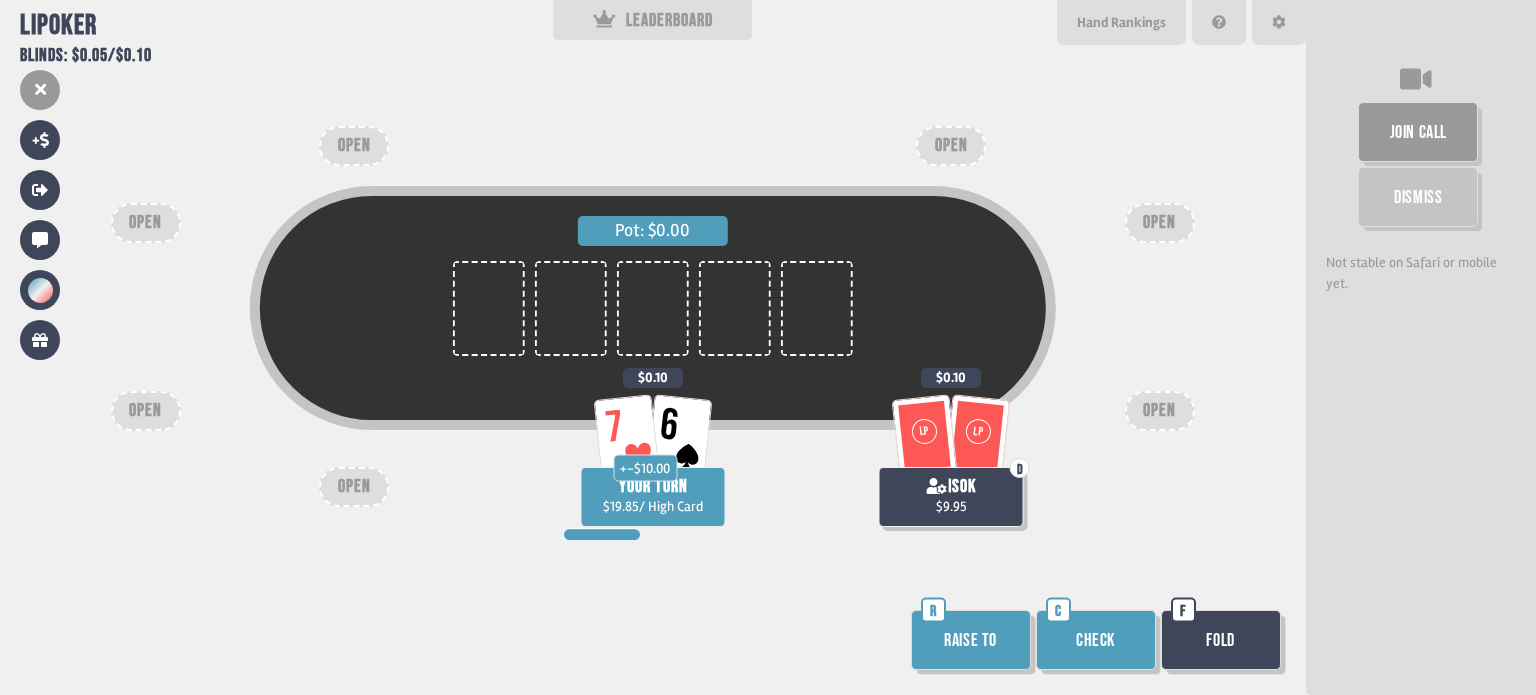 click on "Check" at bounding box center (1096, 640) 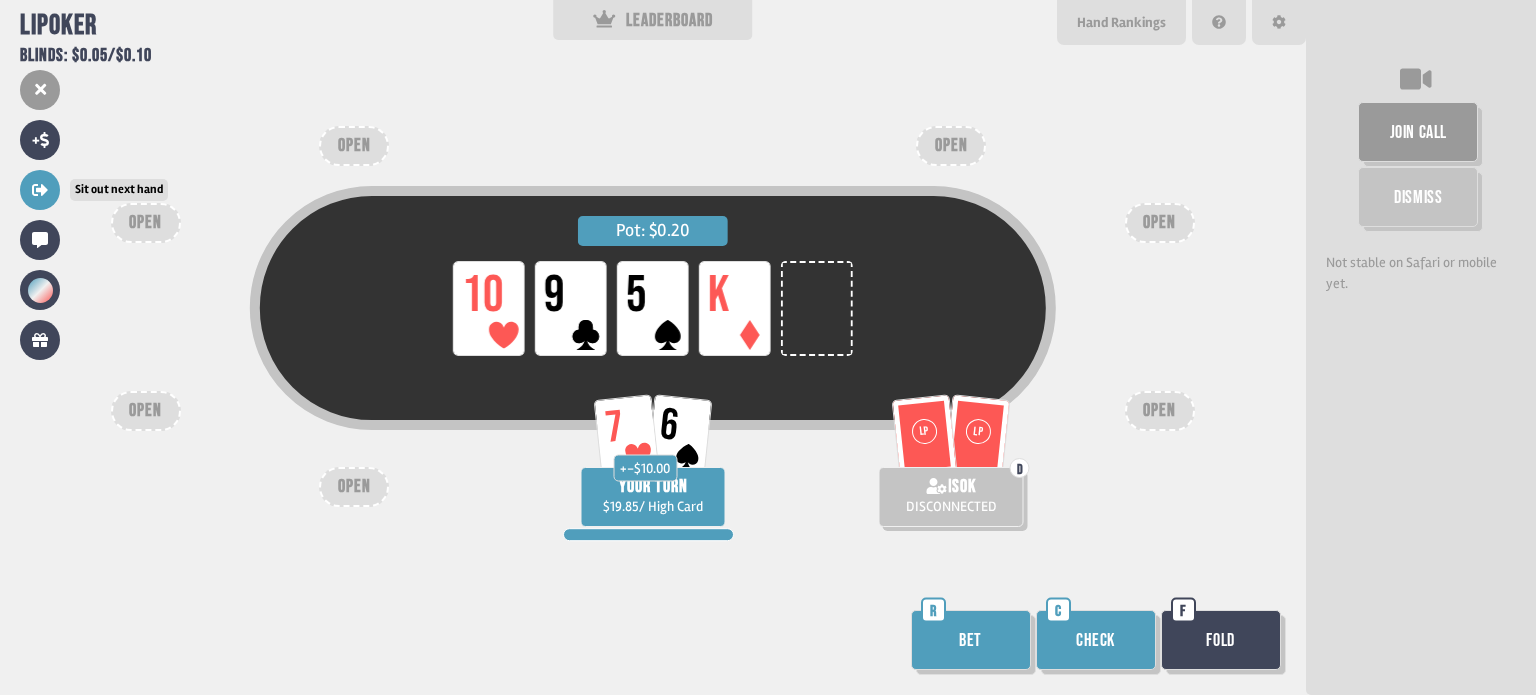 click 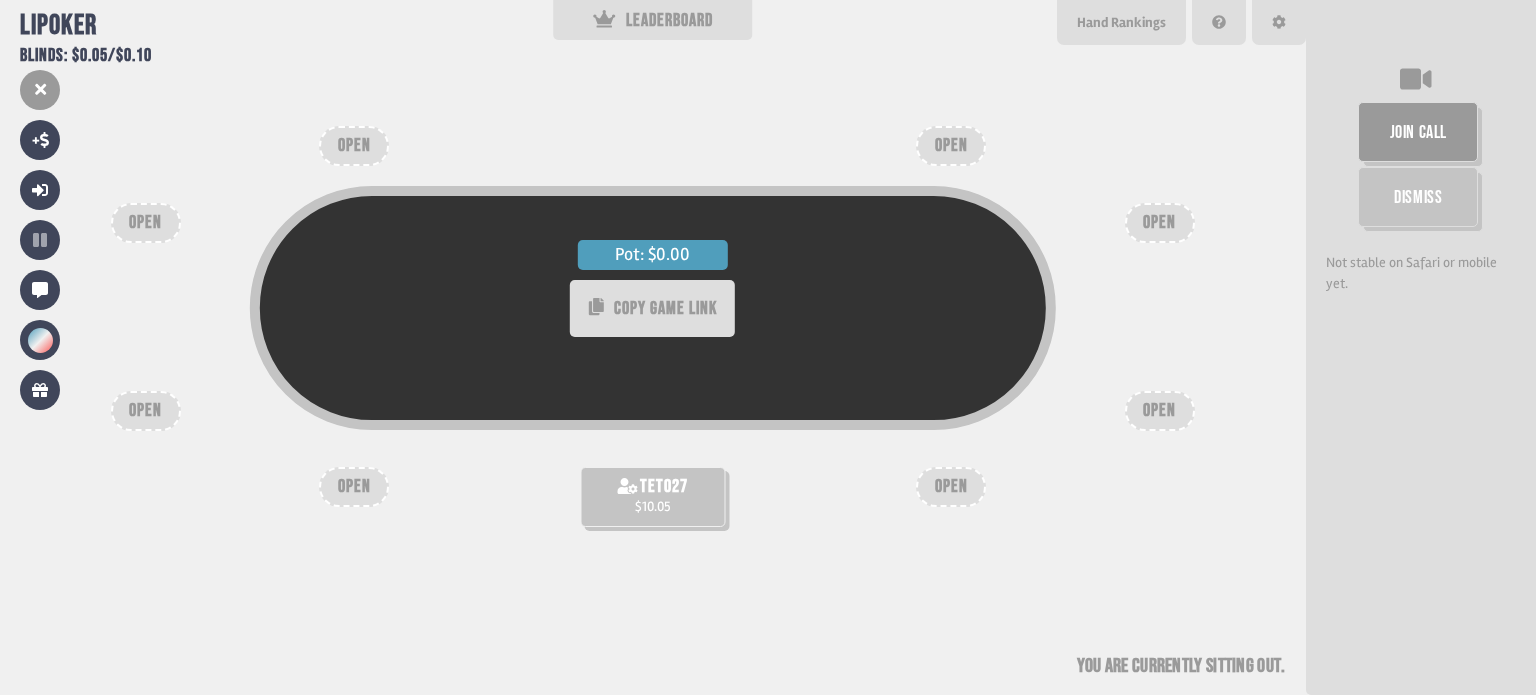 scroll, scrollTop: 100, scrollLeft: 0, axis: vertical 